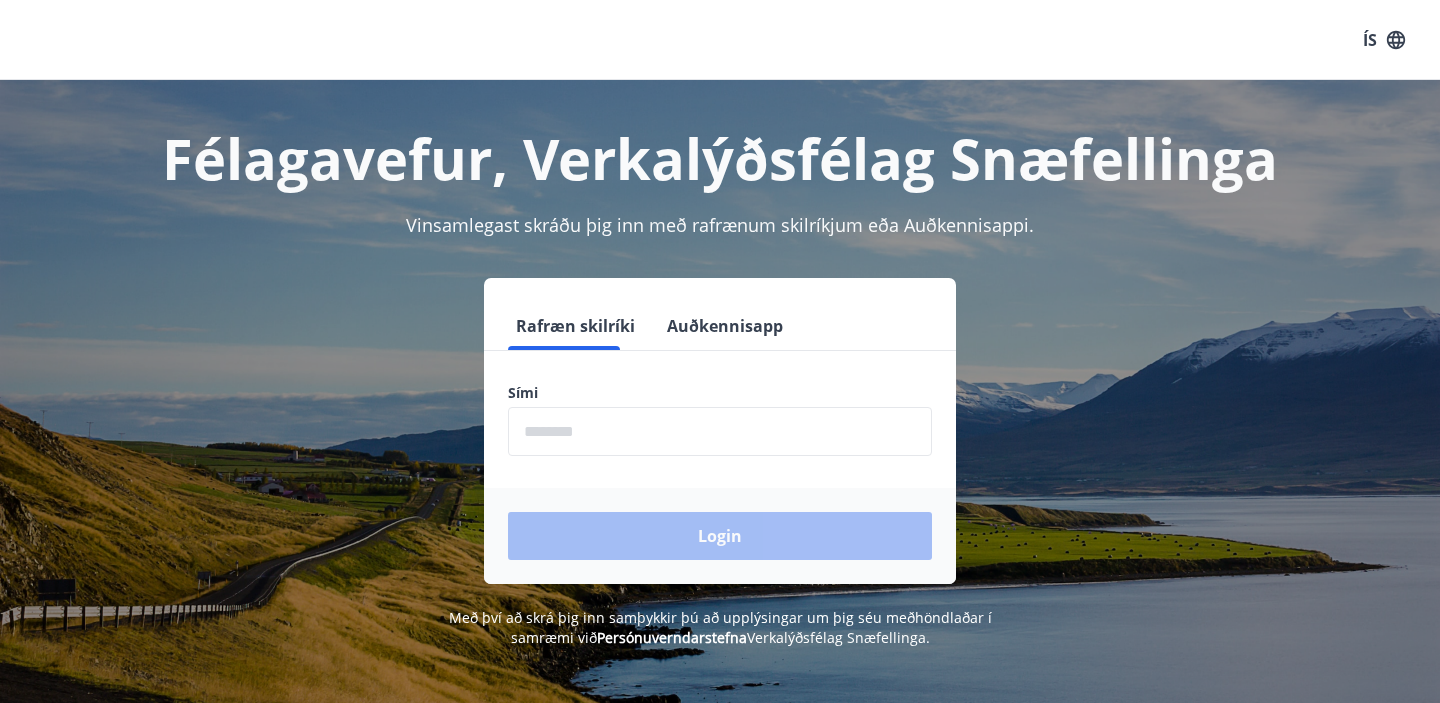 scroll, scrollTop: 0, scrollLeft: 0, axis: both 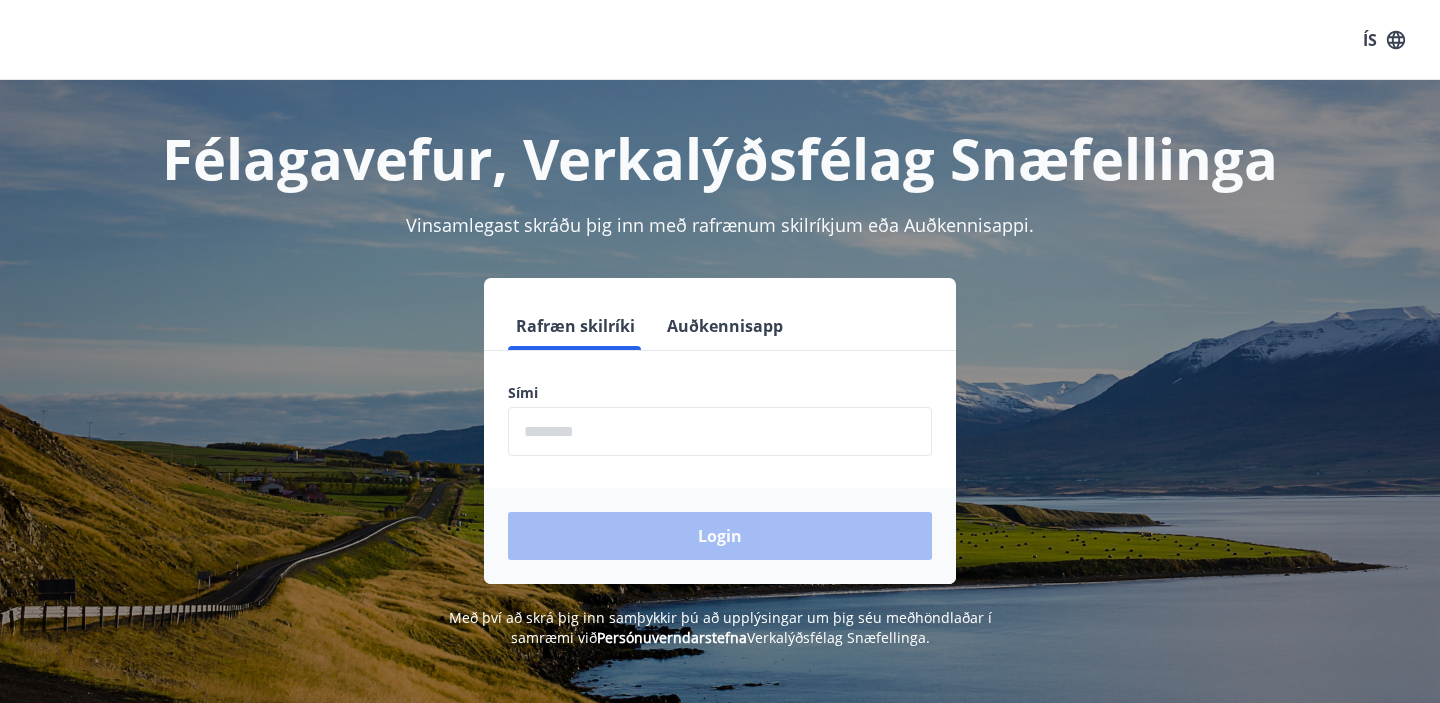 click at bounding box center [720, 431] 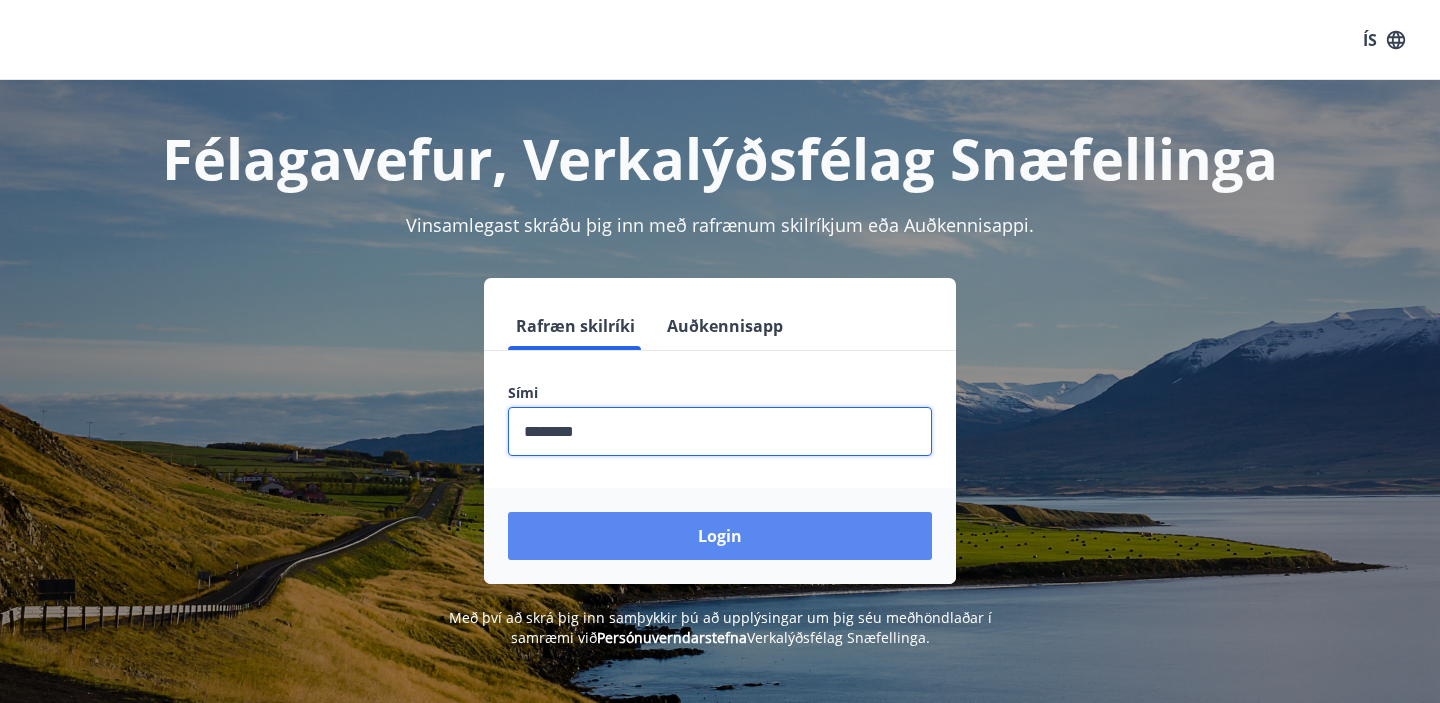 type on "********" 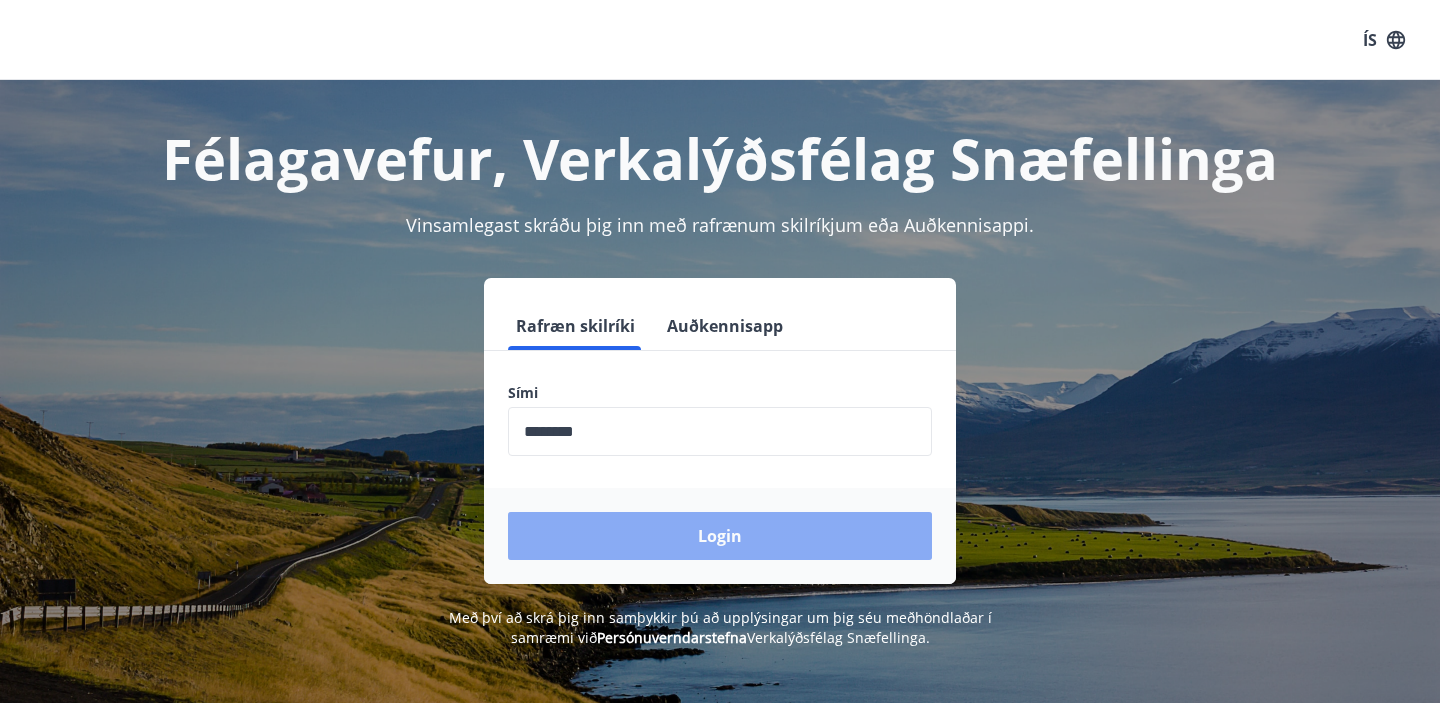 click on "Login" at bounding box center (720, 536) 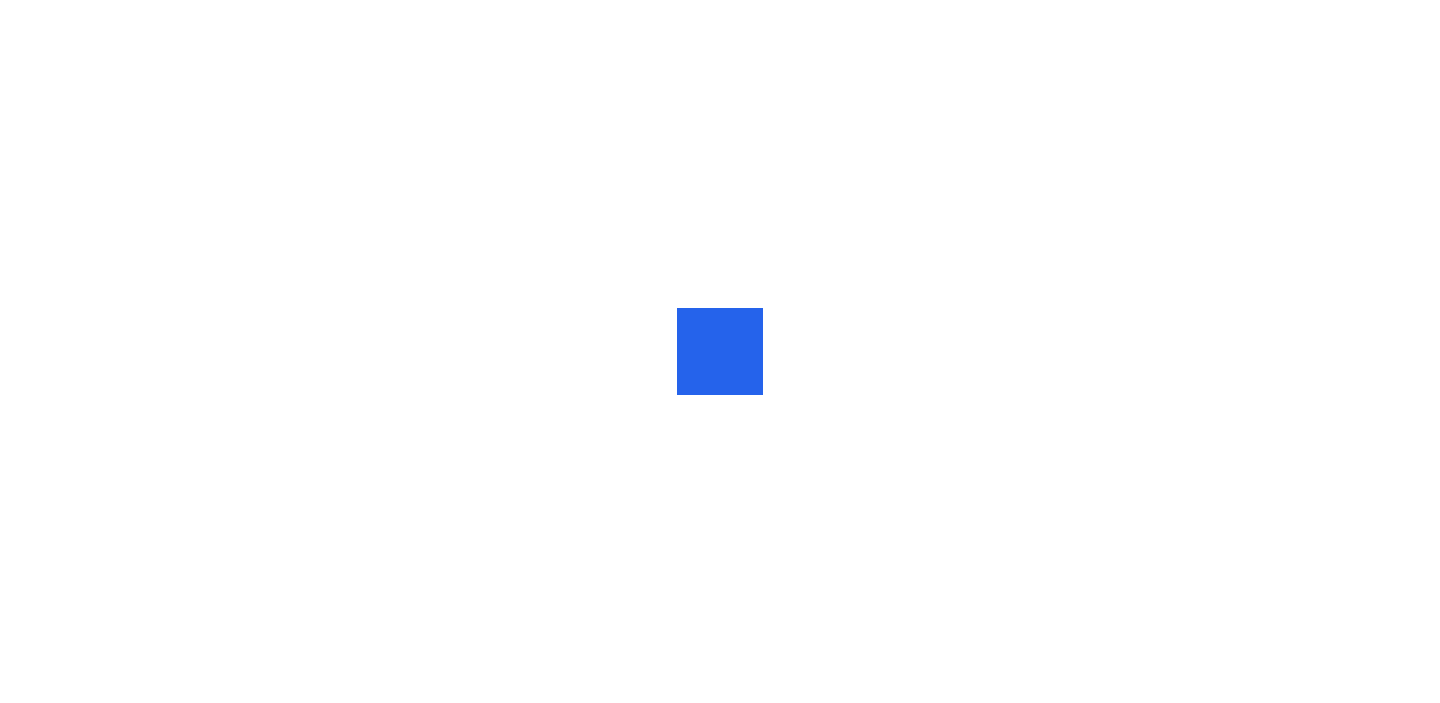 scroll, scrollTop: 0, scrollLeft: 0, axis: both 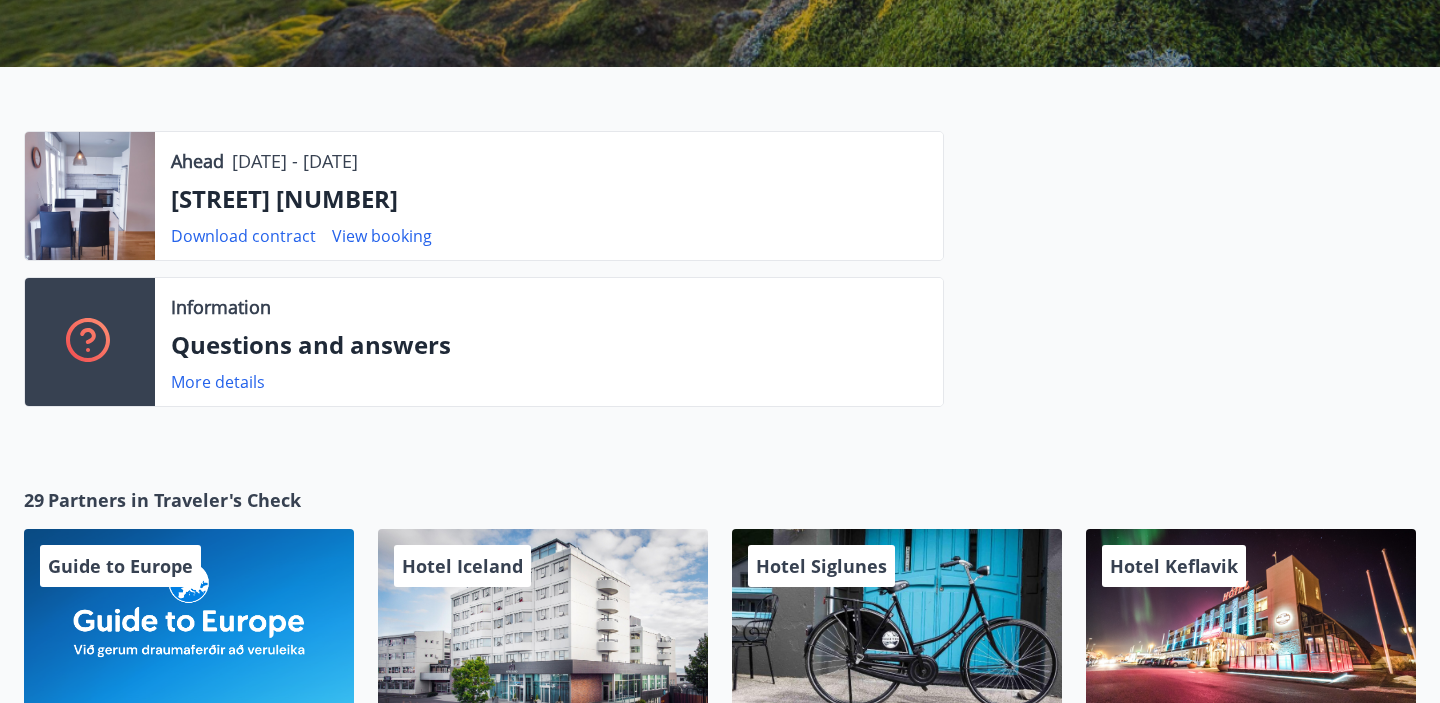 click at bounding box center [1180, 277] 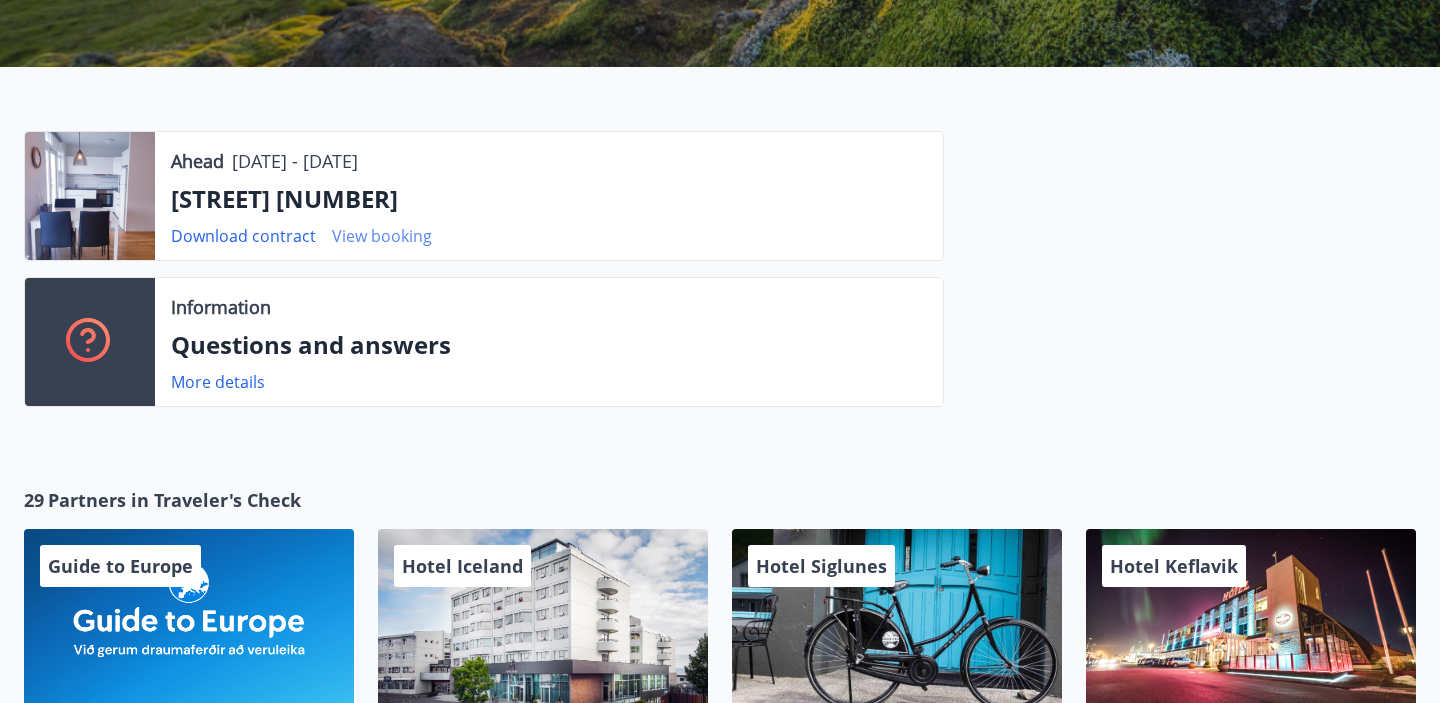 click on "View booking" at bounding box center [382, 236] 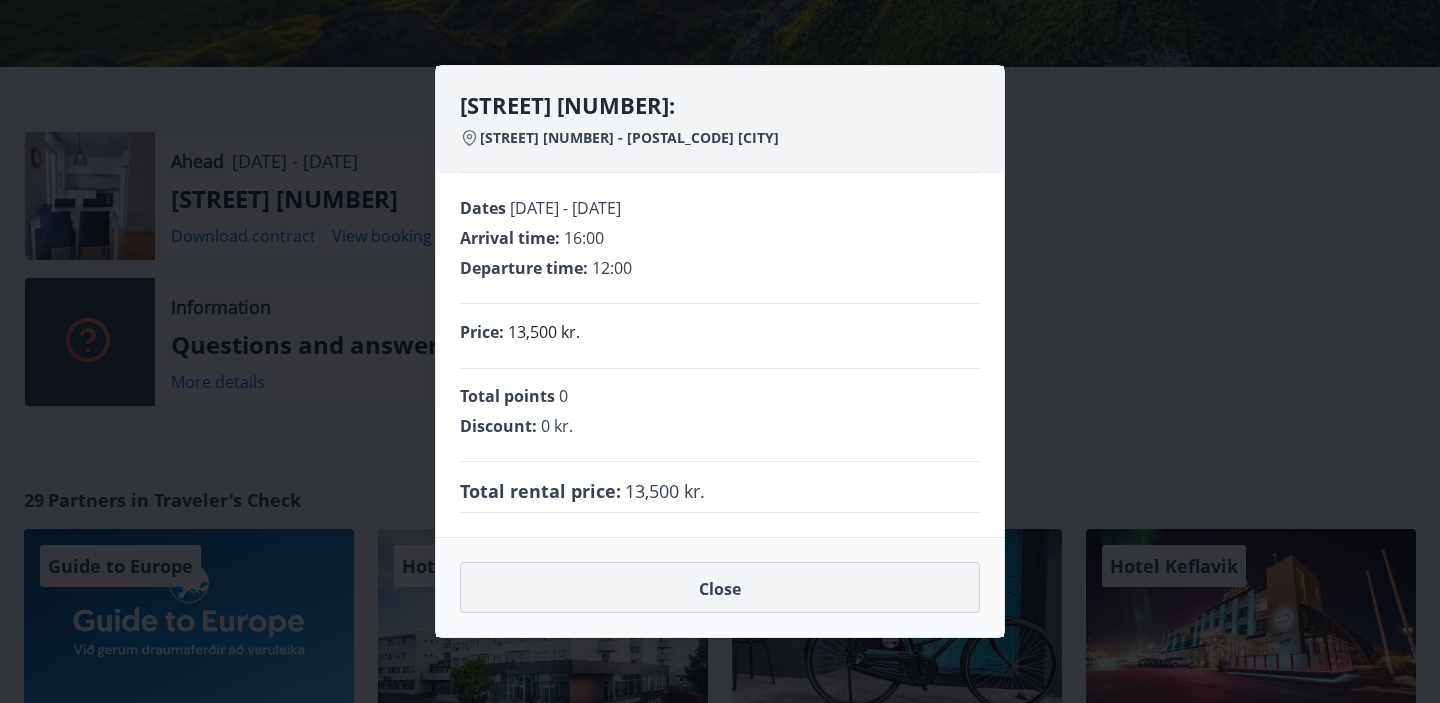click on "Close" at bounding box center (720, 588) 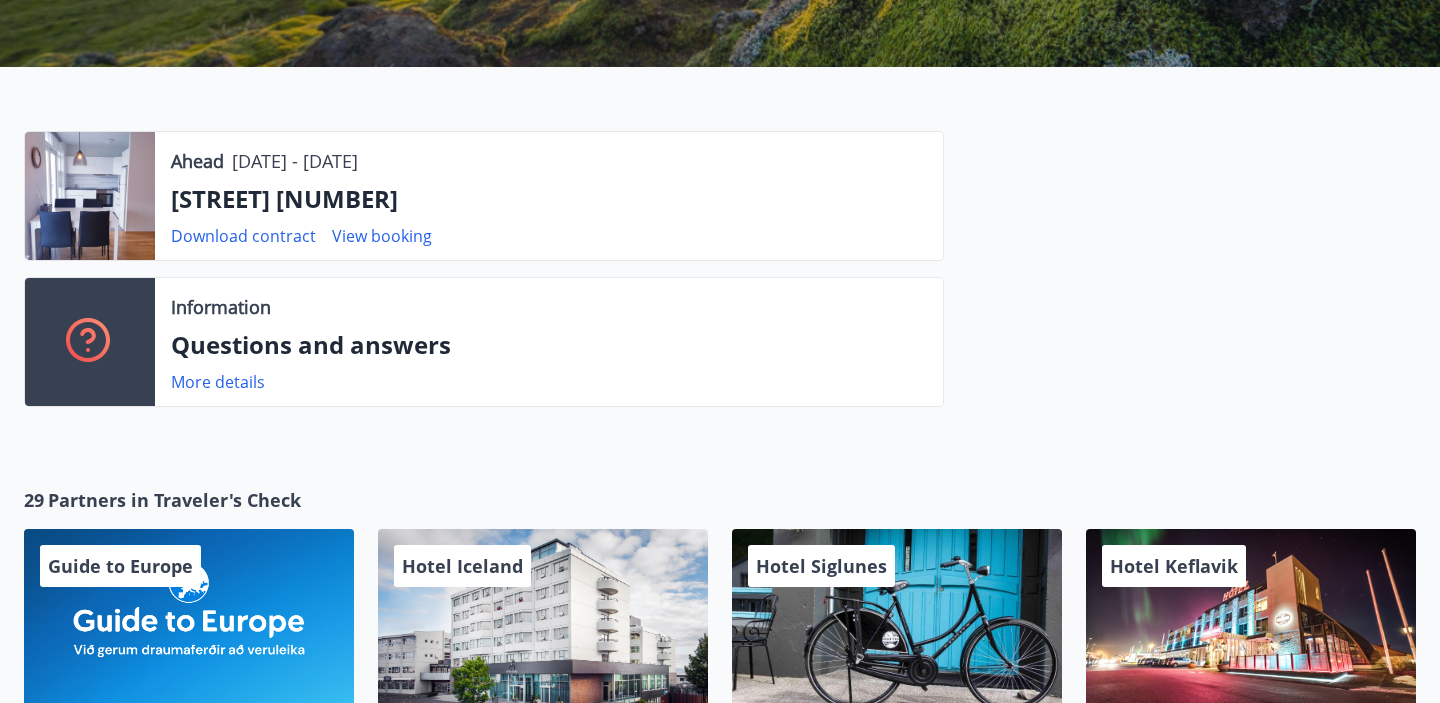 click at bounding box center [90, 196] 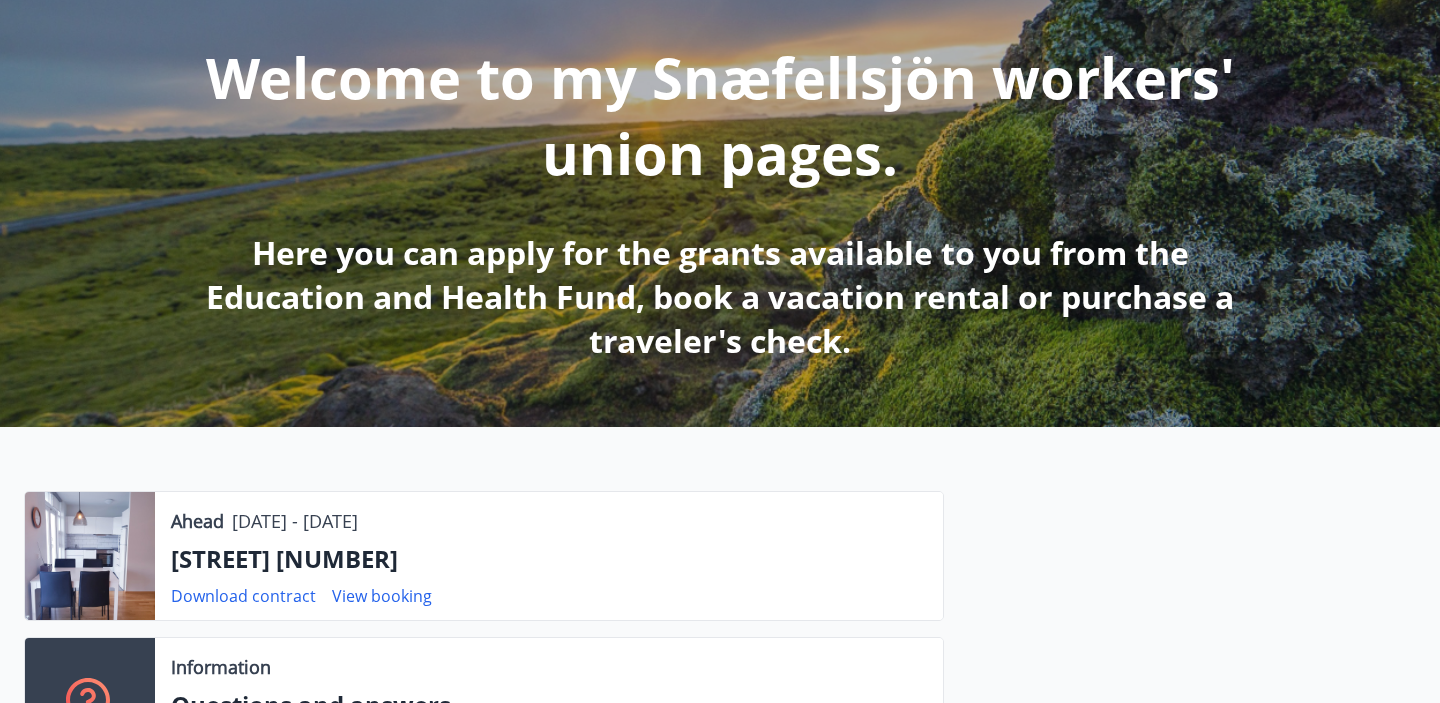 scroll, scrollTop: 351, scrollLeft: 0, axis: vertical 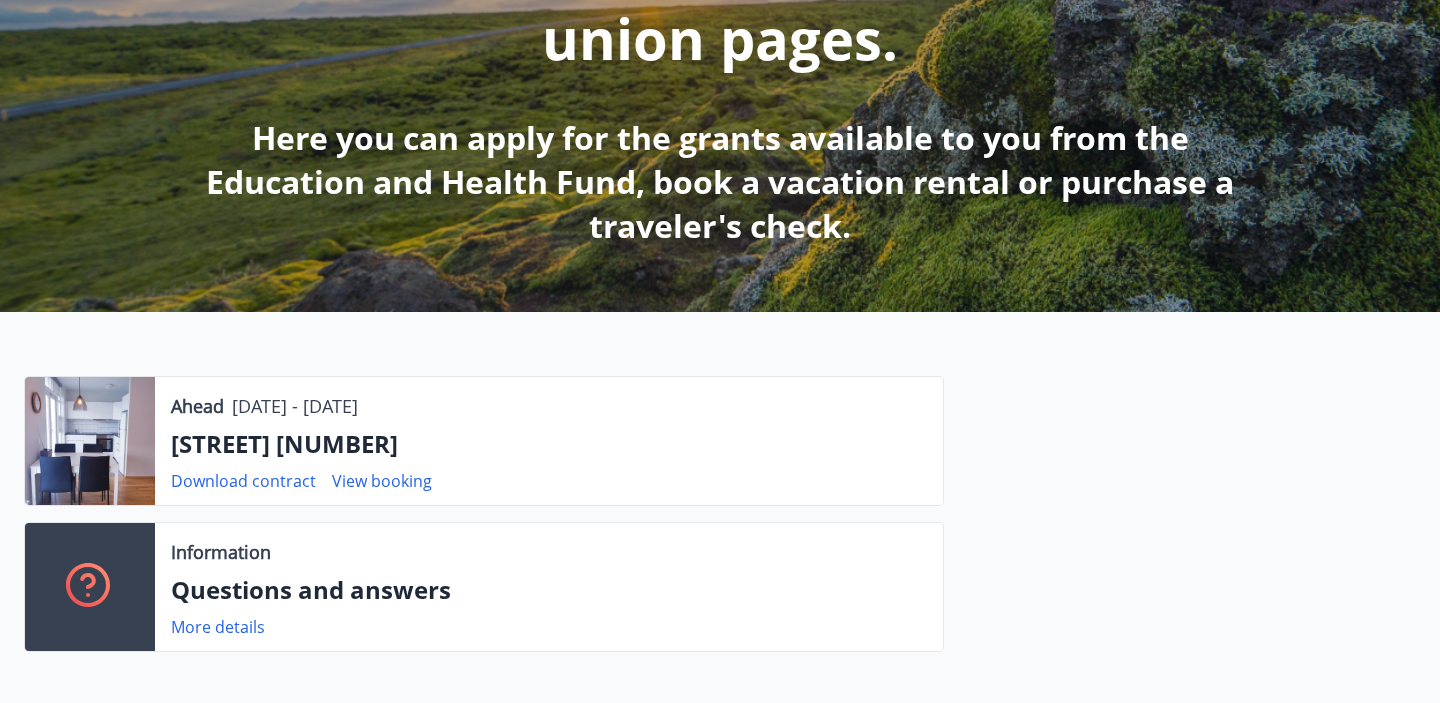 click at bounding box center (90, 441) 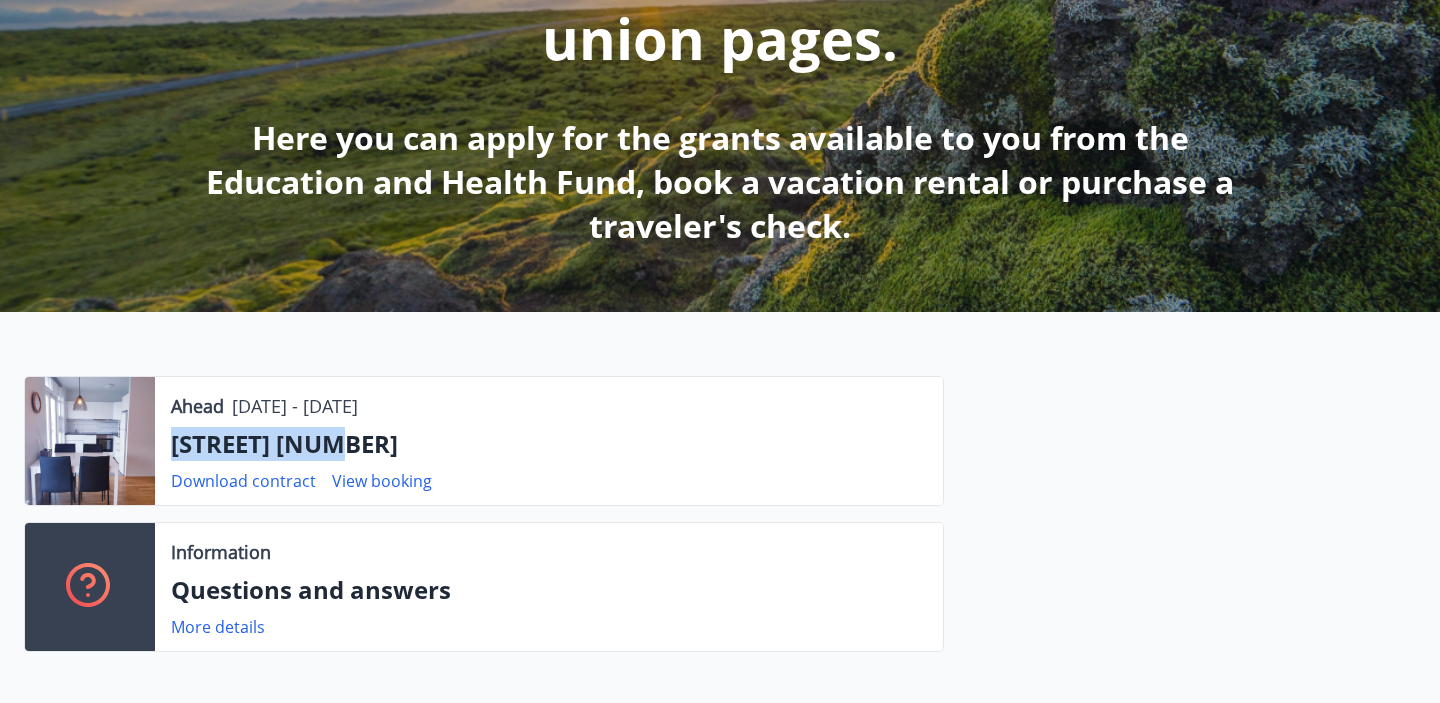 click on "Ahead [DATE] - [DATE] [STREET] [NUMBER] Download contract View booking" at bounding box center [549, 441] 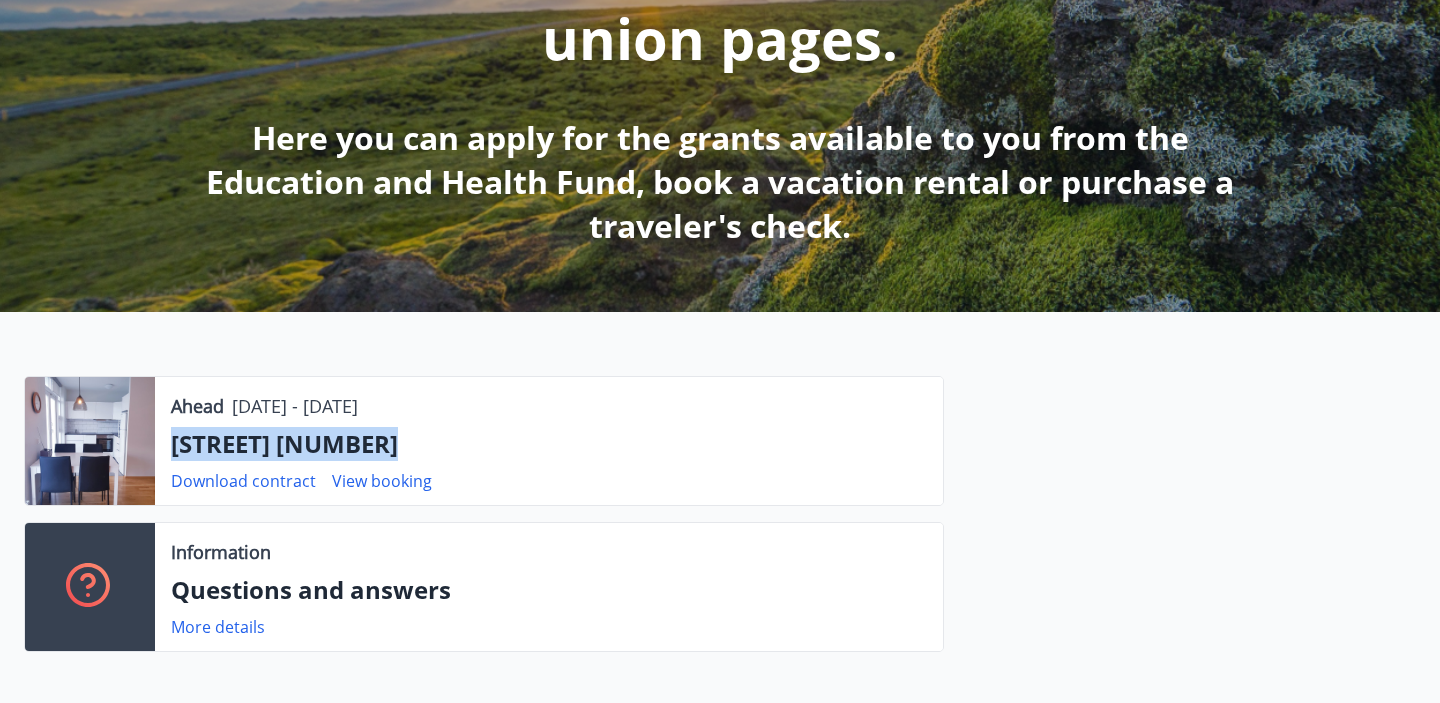 click on "Ahead [DATE] - [DATE] [STREET] [NUMBER] Download contract View booking" at bounding box center (549, 441) 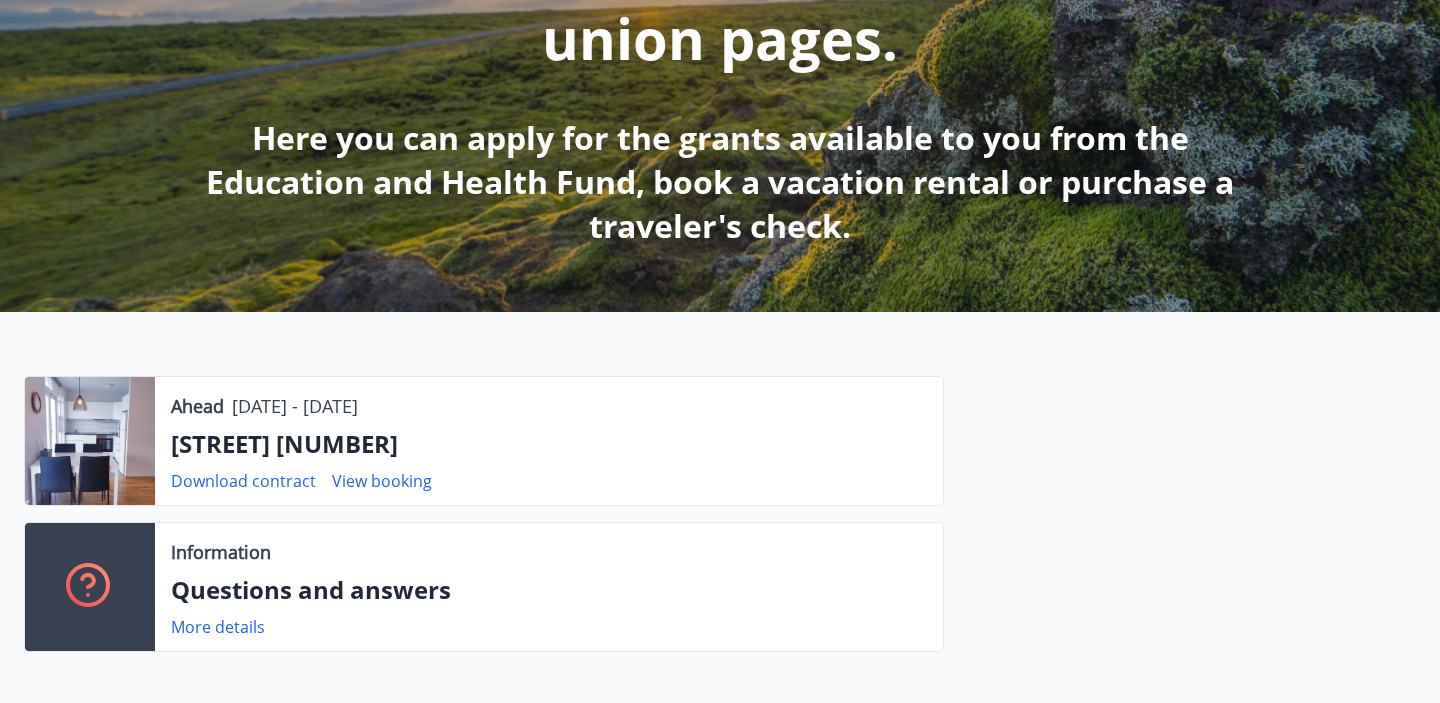 click on "Ahead [DATE] - [DATE] [STREET] [NUMBER] Download contract View booking Information Questions and answers More details" at bounding box center (720, 506) 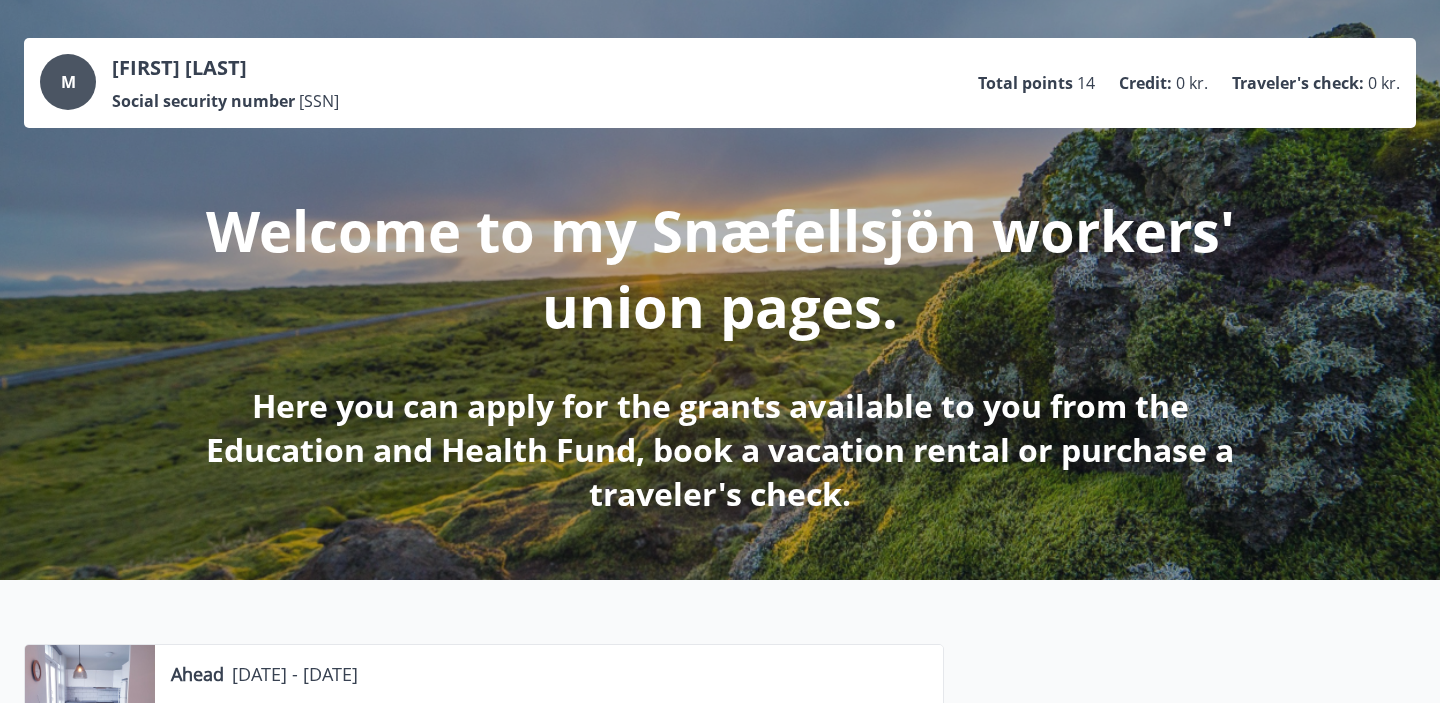 scroll, scrollTop: 0, scrollLeft: 0, axis: both 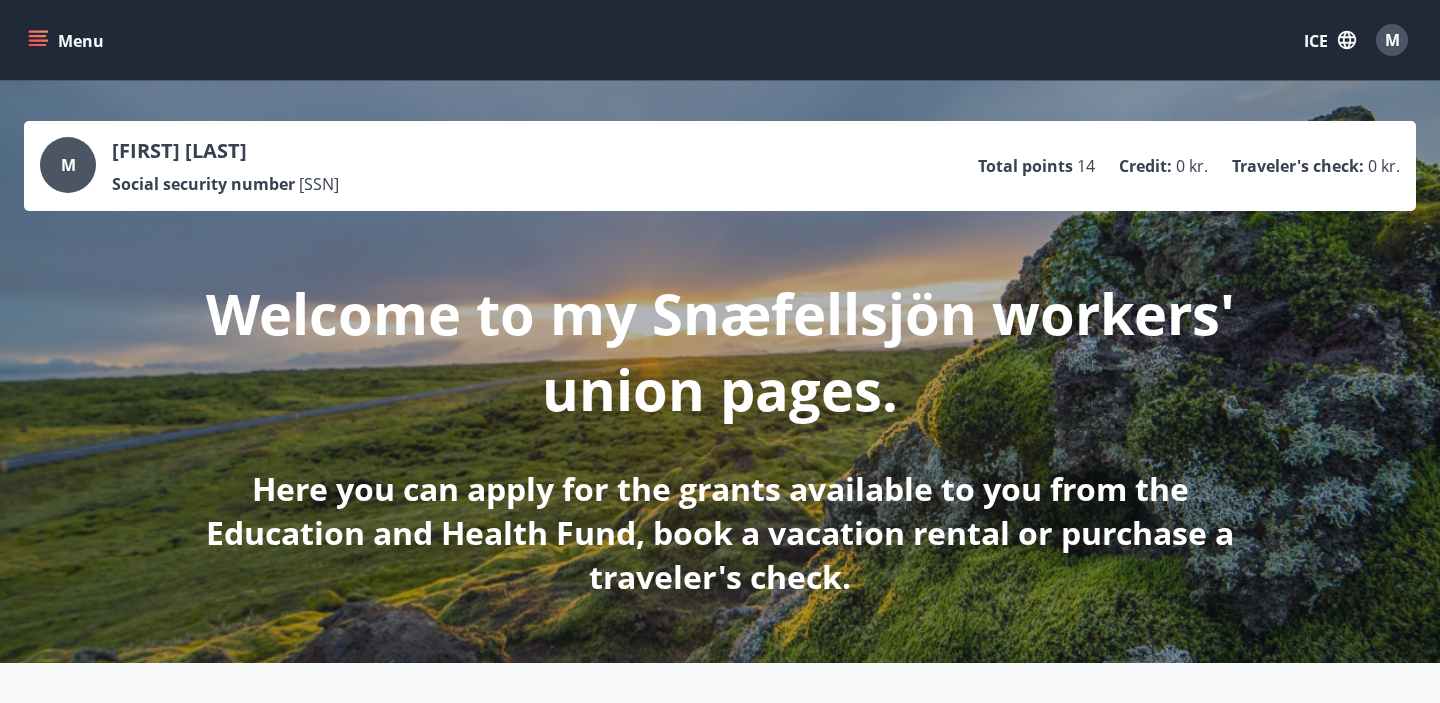 click 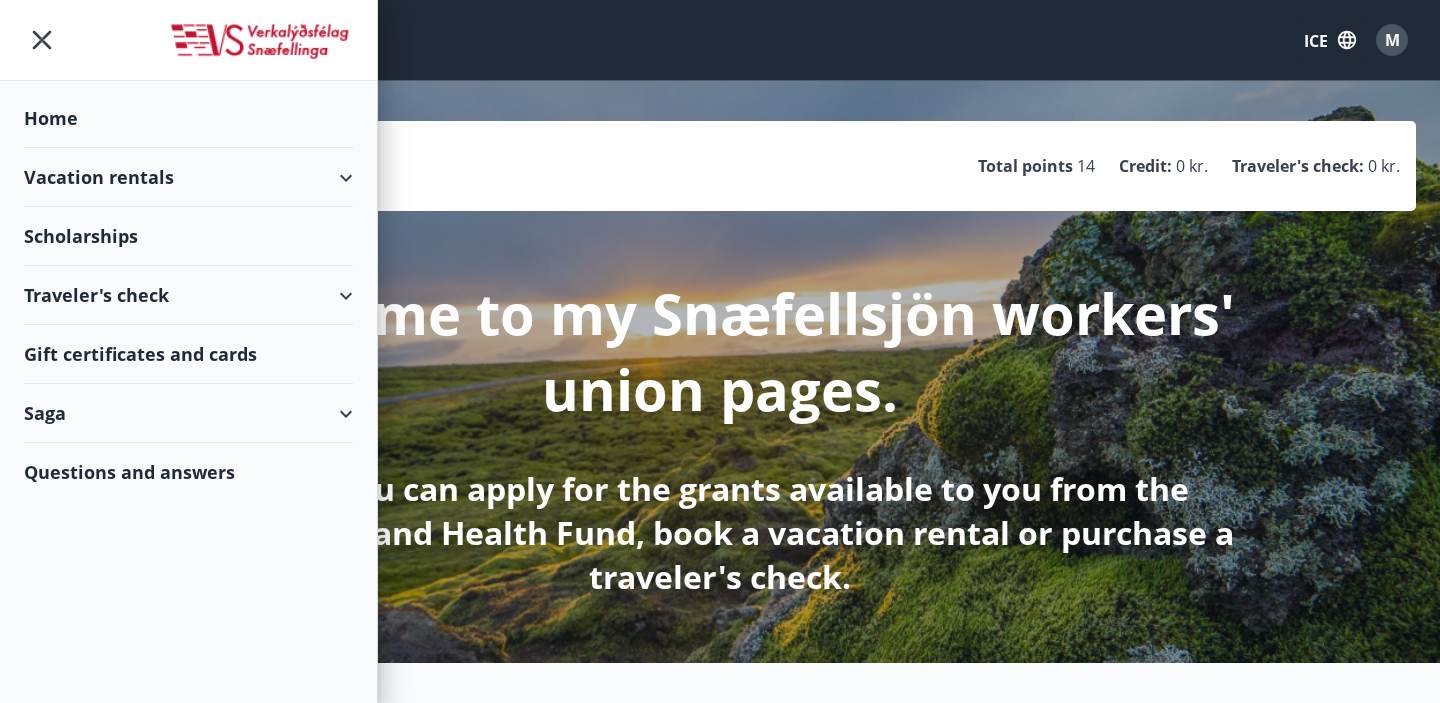 click on "Vacation rentals" at bounding box center [99, 177] 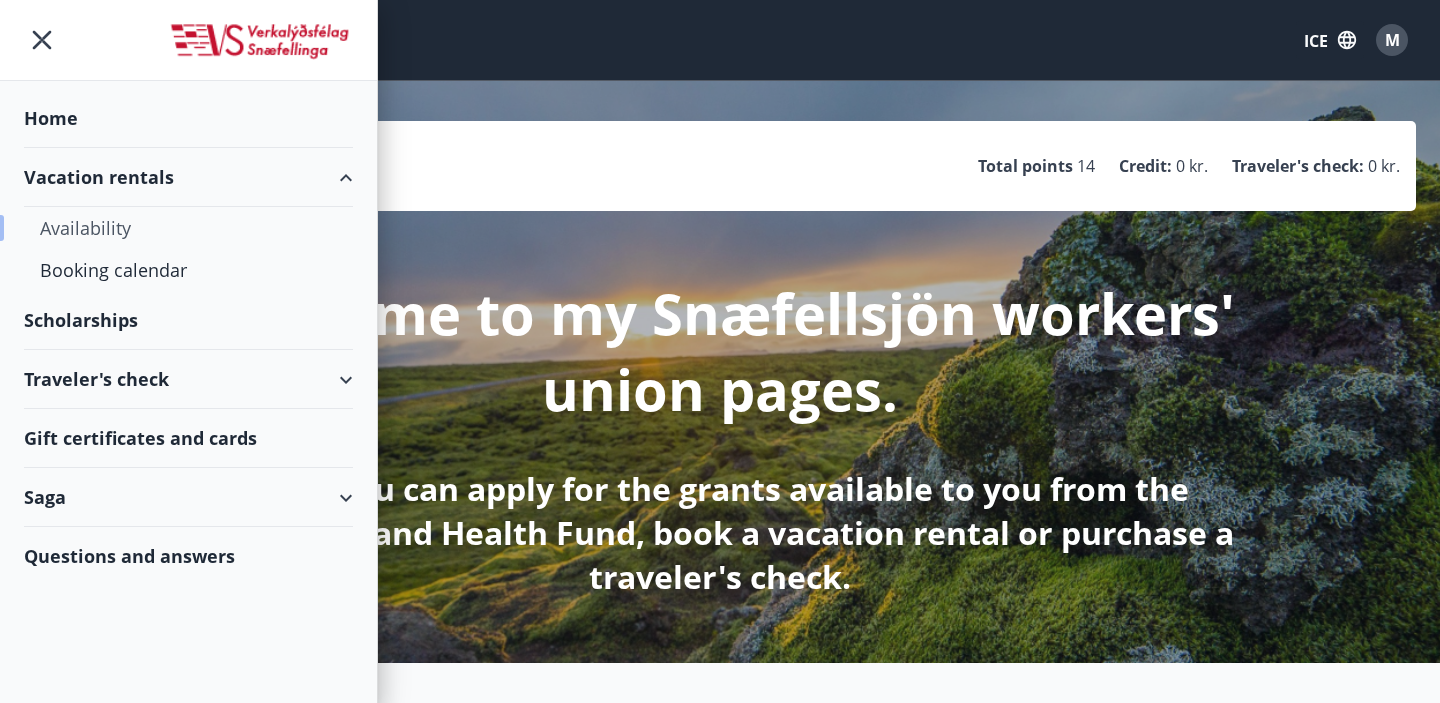 click on "Availability" at bounding box center (85, 228) 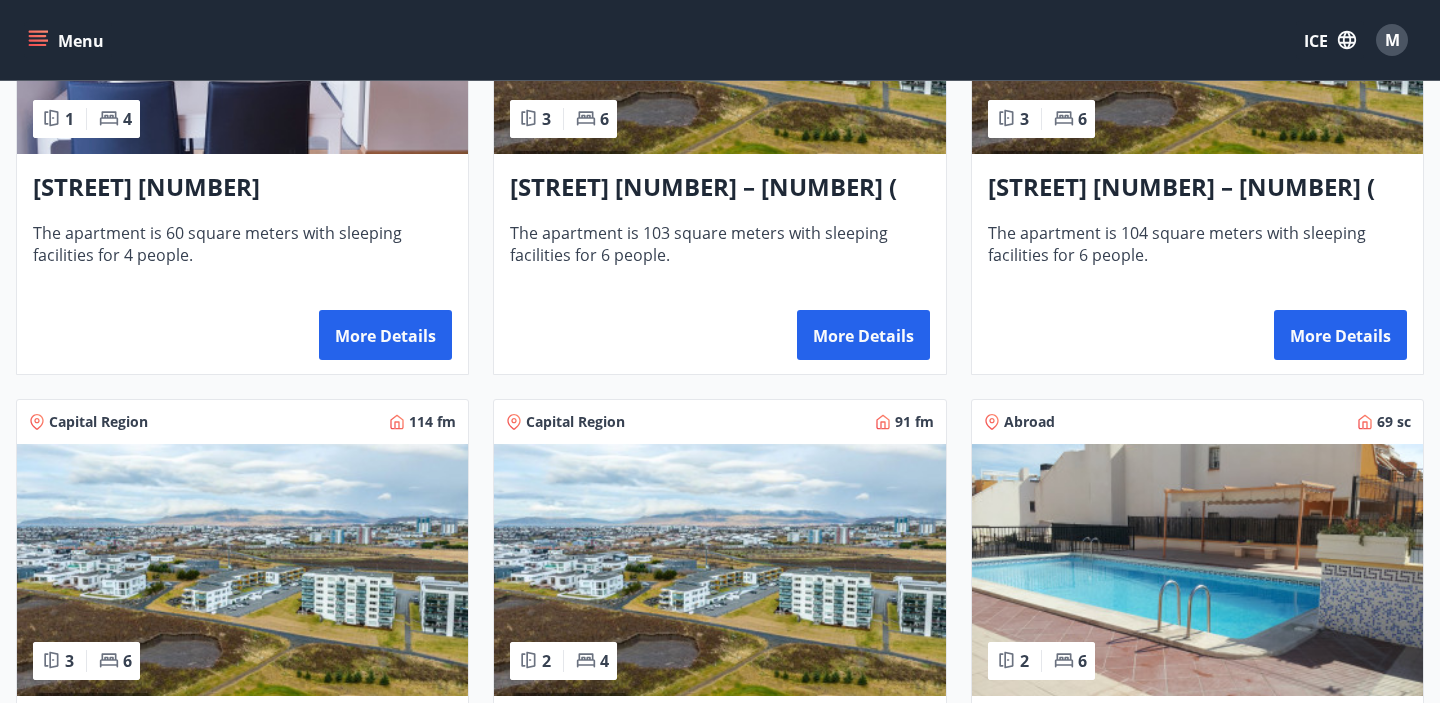 scroll, scrollTop: 1115, scrollLeft: 0, axis: vertical 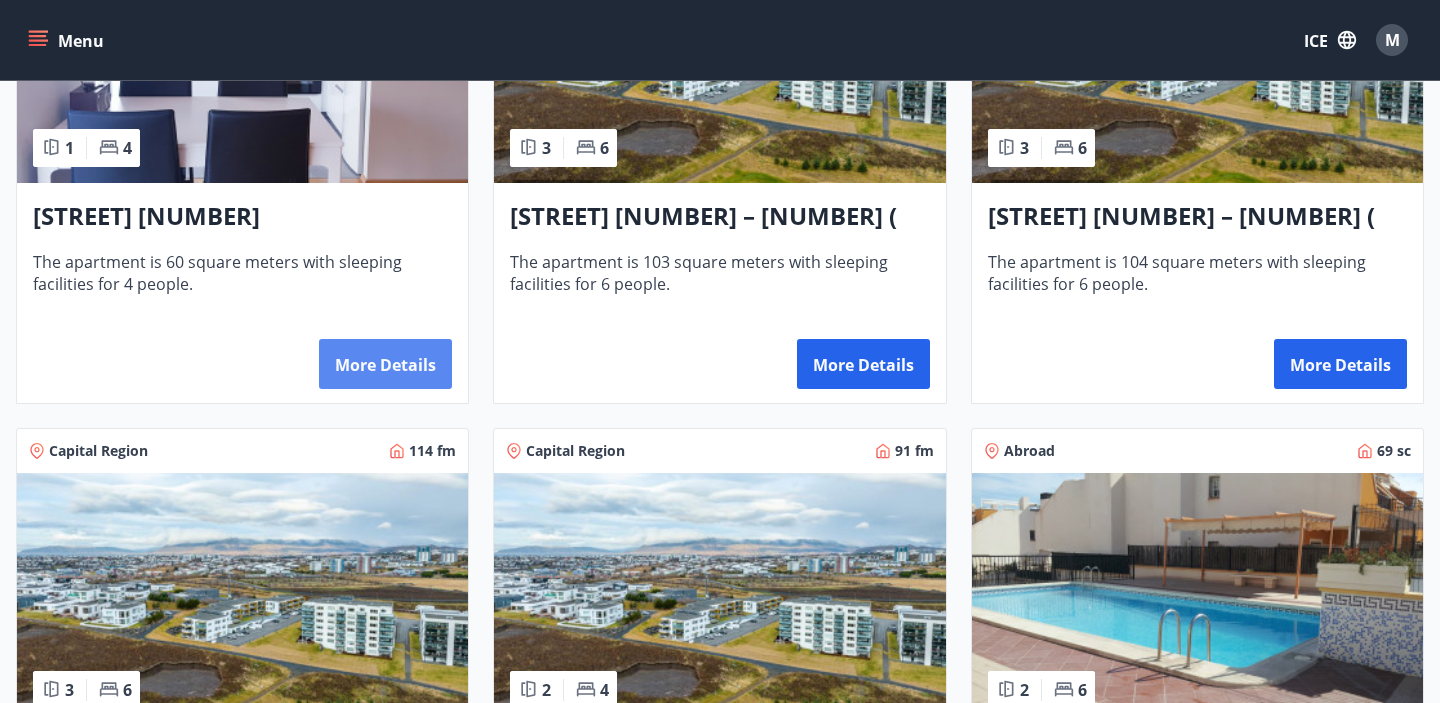 click on "More details" at bounding box center [385, 364] 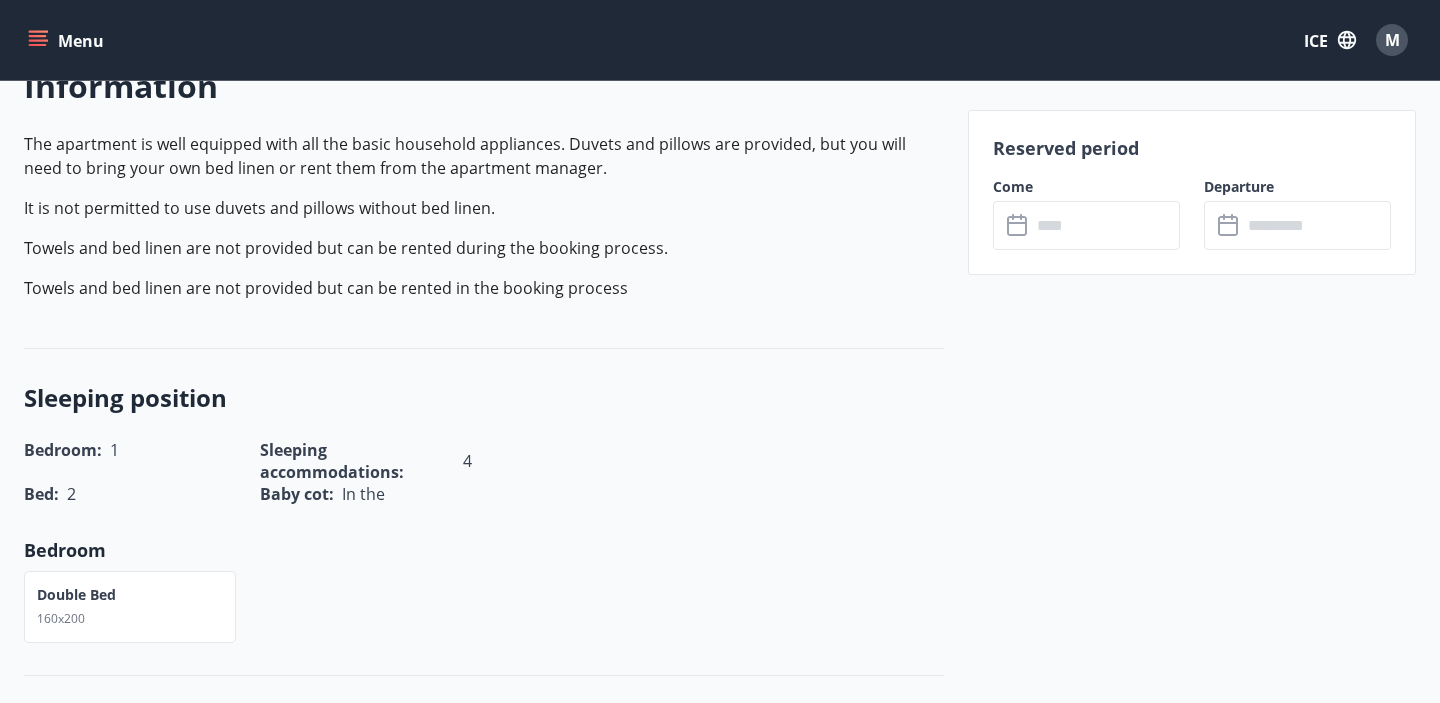 scroll, scrollTop: 614, scrollLeft: 0, axis: vertical 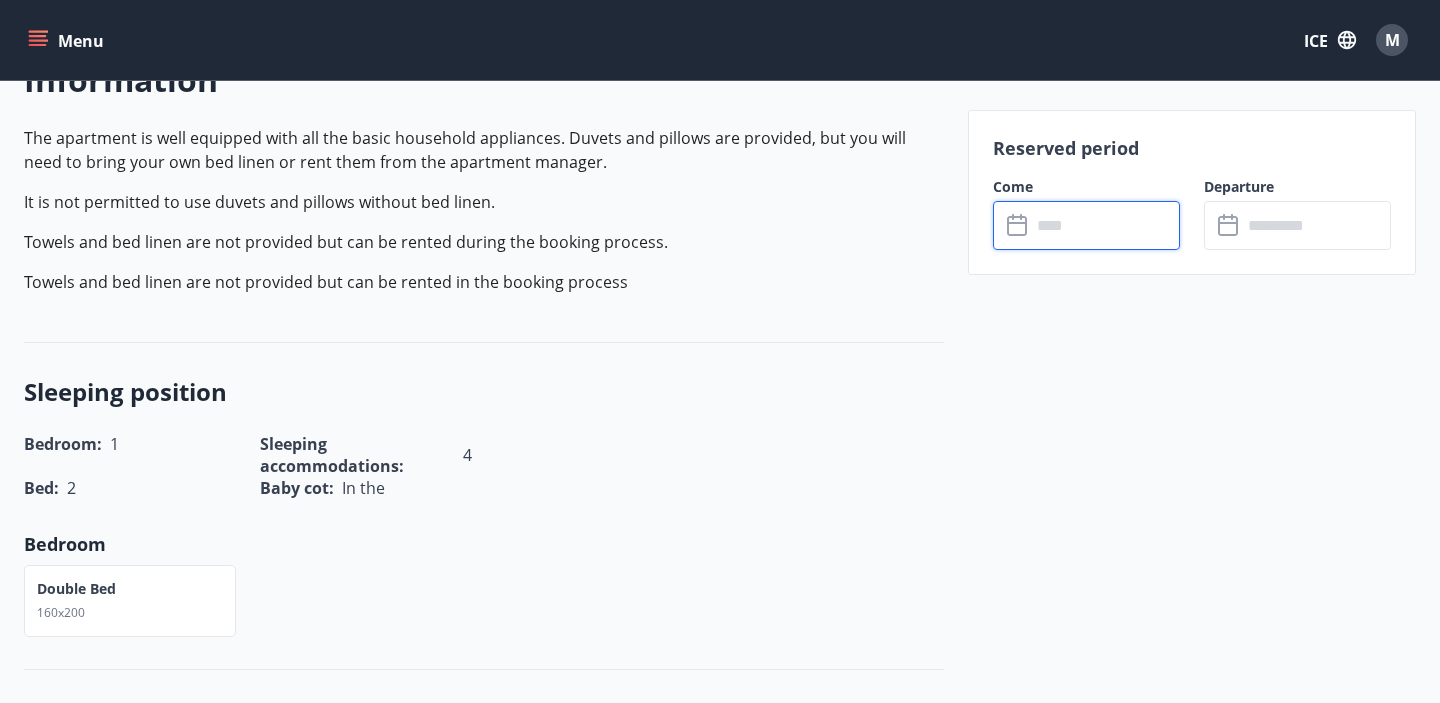 click at bounding box center [1105, 225] 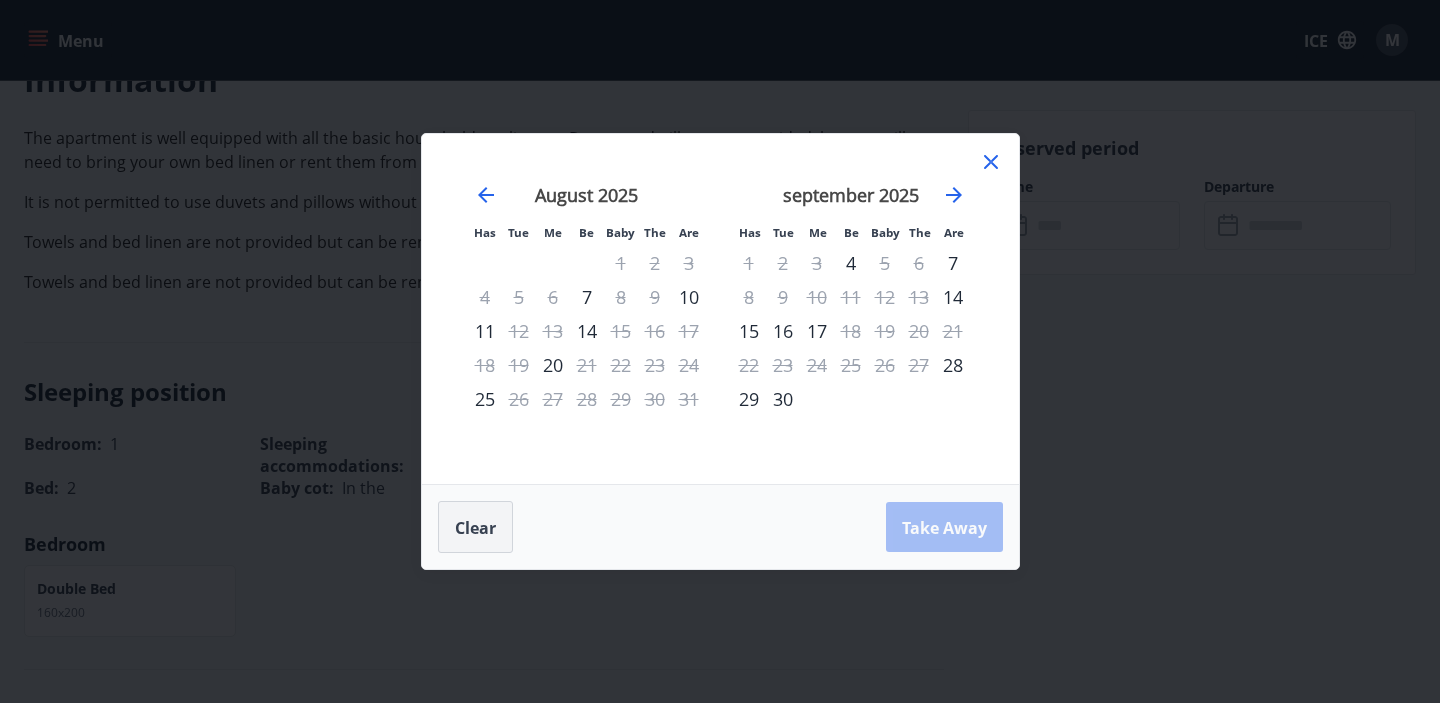 click on "Clear" at bounding box center (475, 527) 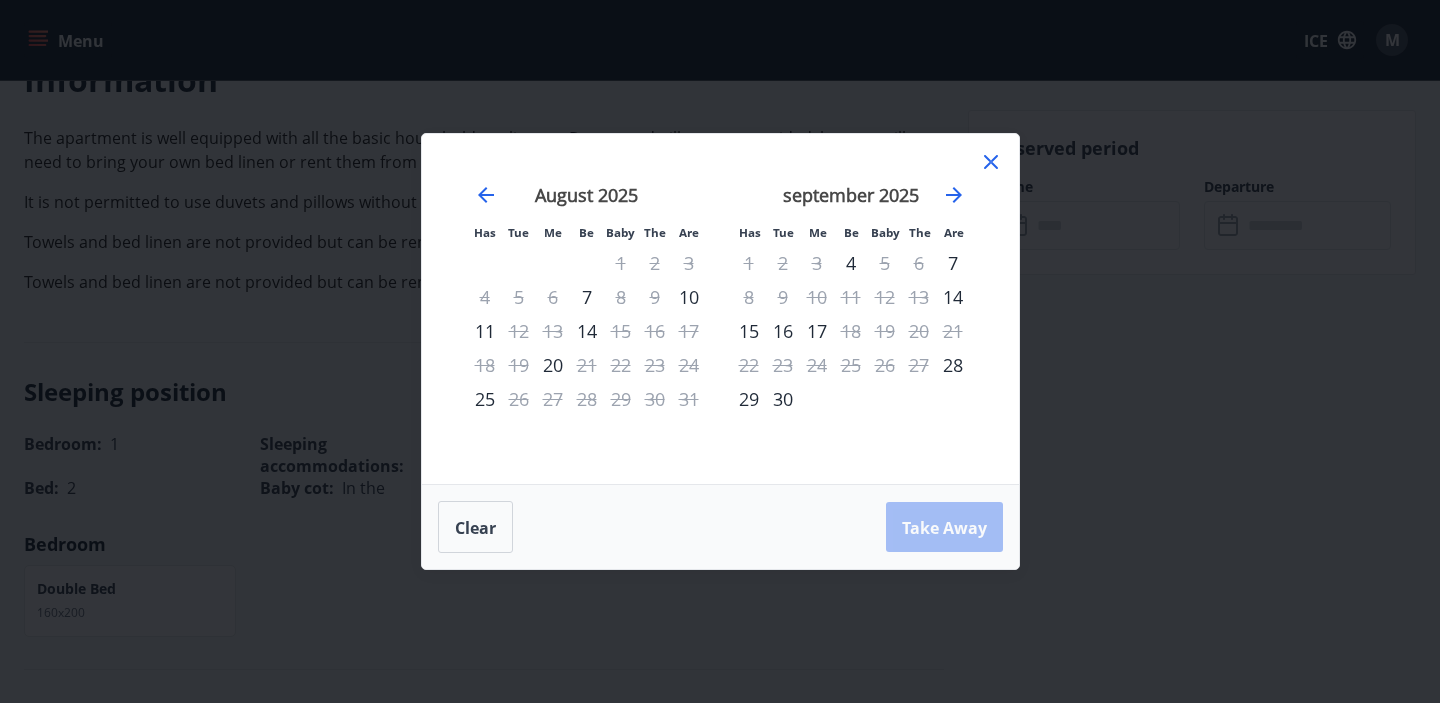 click 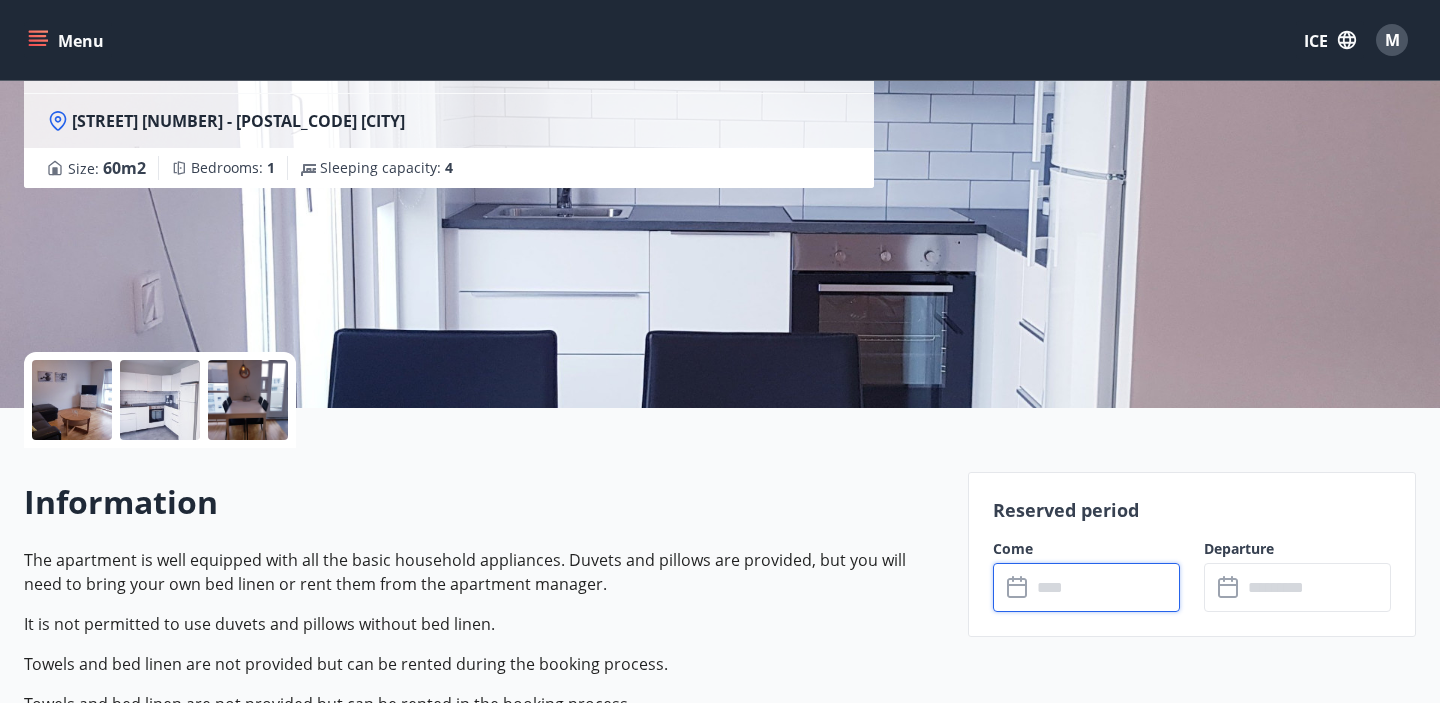 scroll, scrollTop: 0, scrollLeft: 0, axis: both 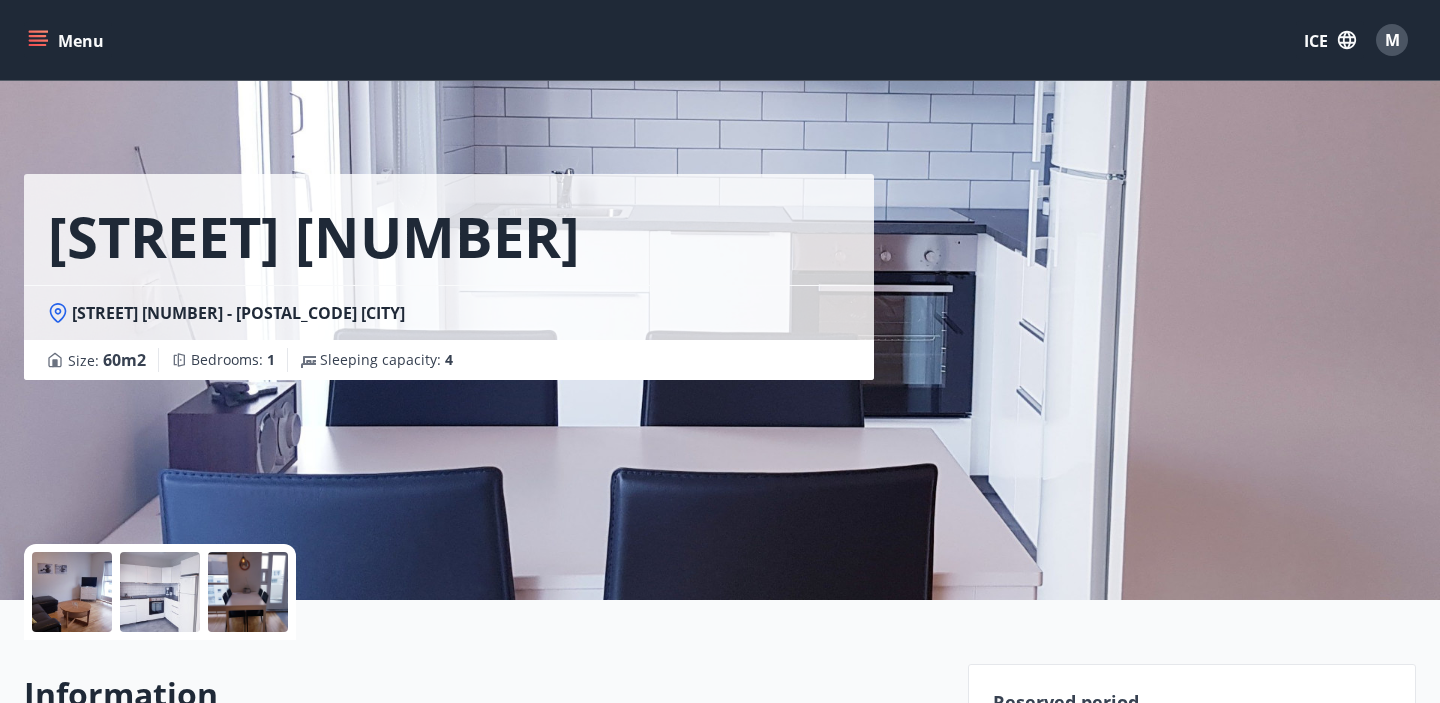 click on "M" at bounding box center [1392, 40] 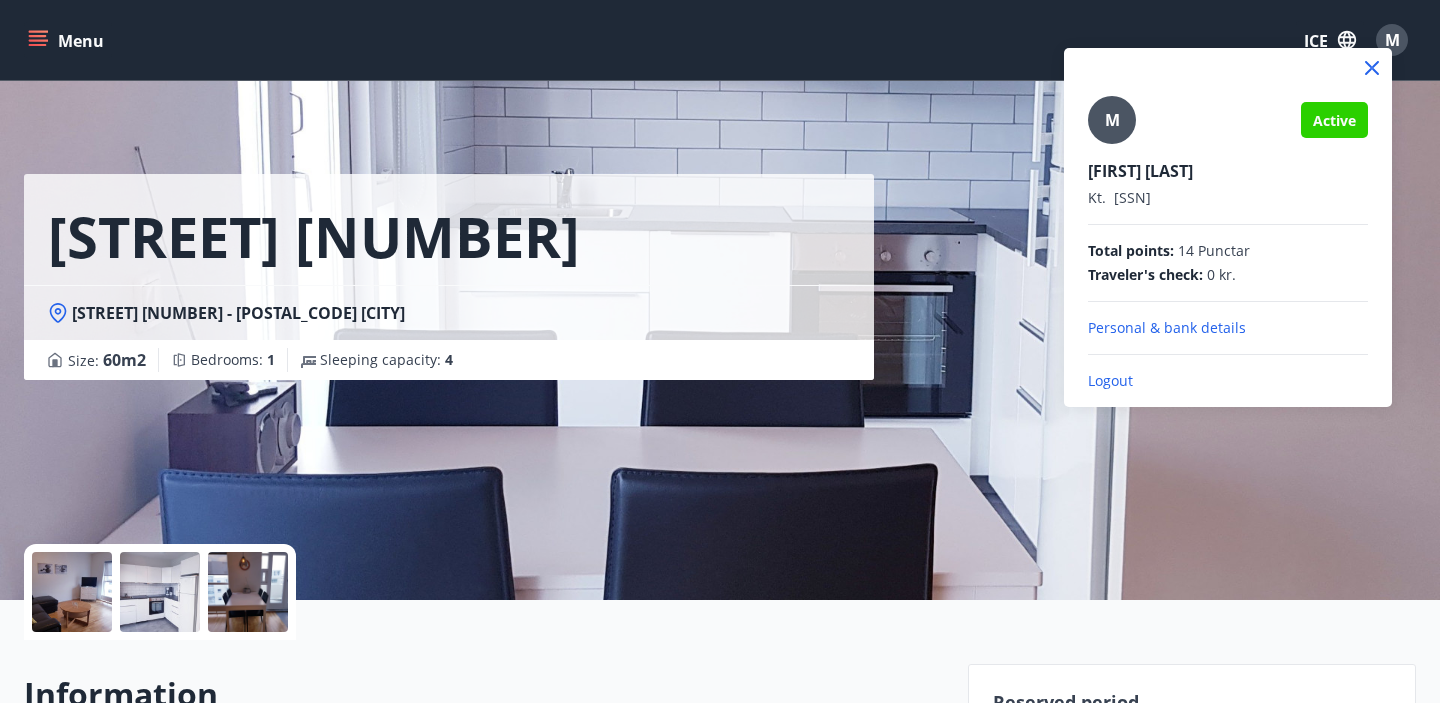 click at bounding box center [720, 351] 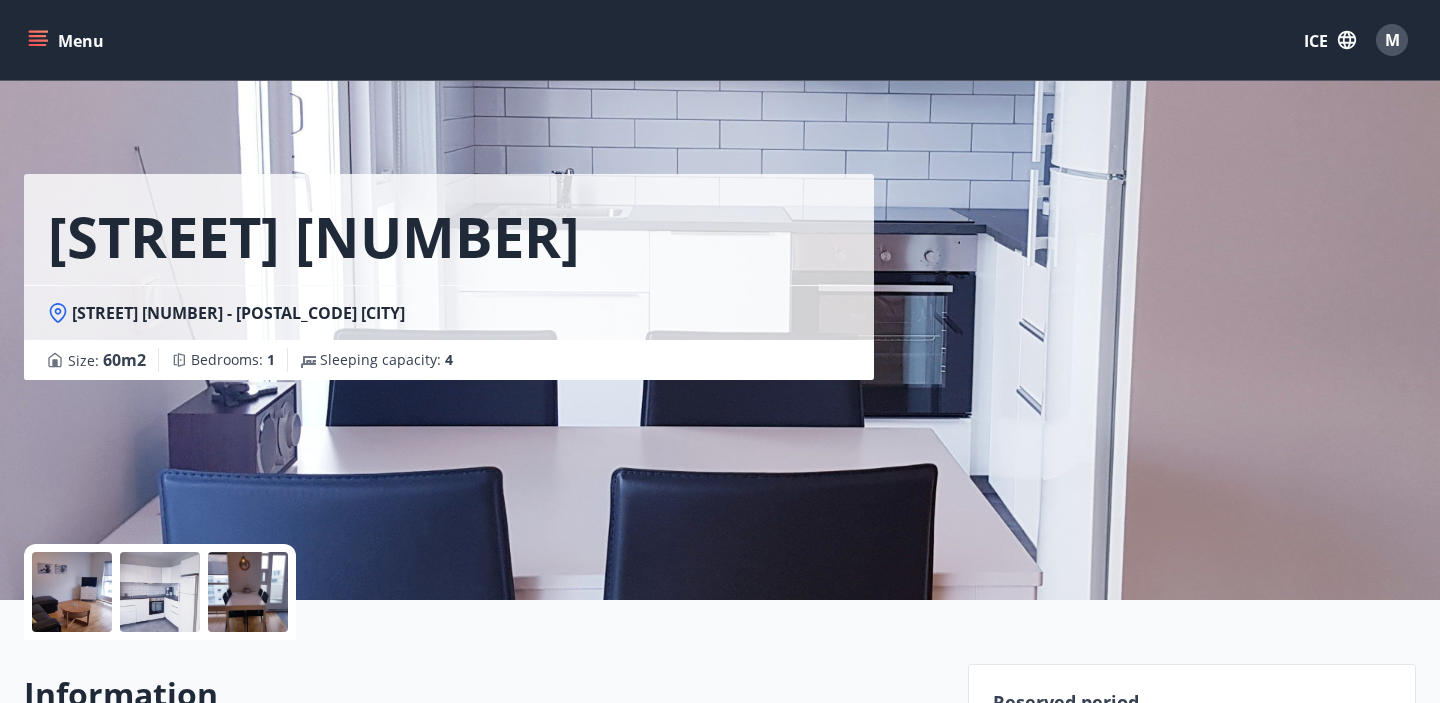 click 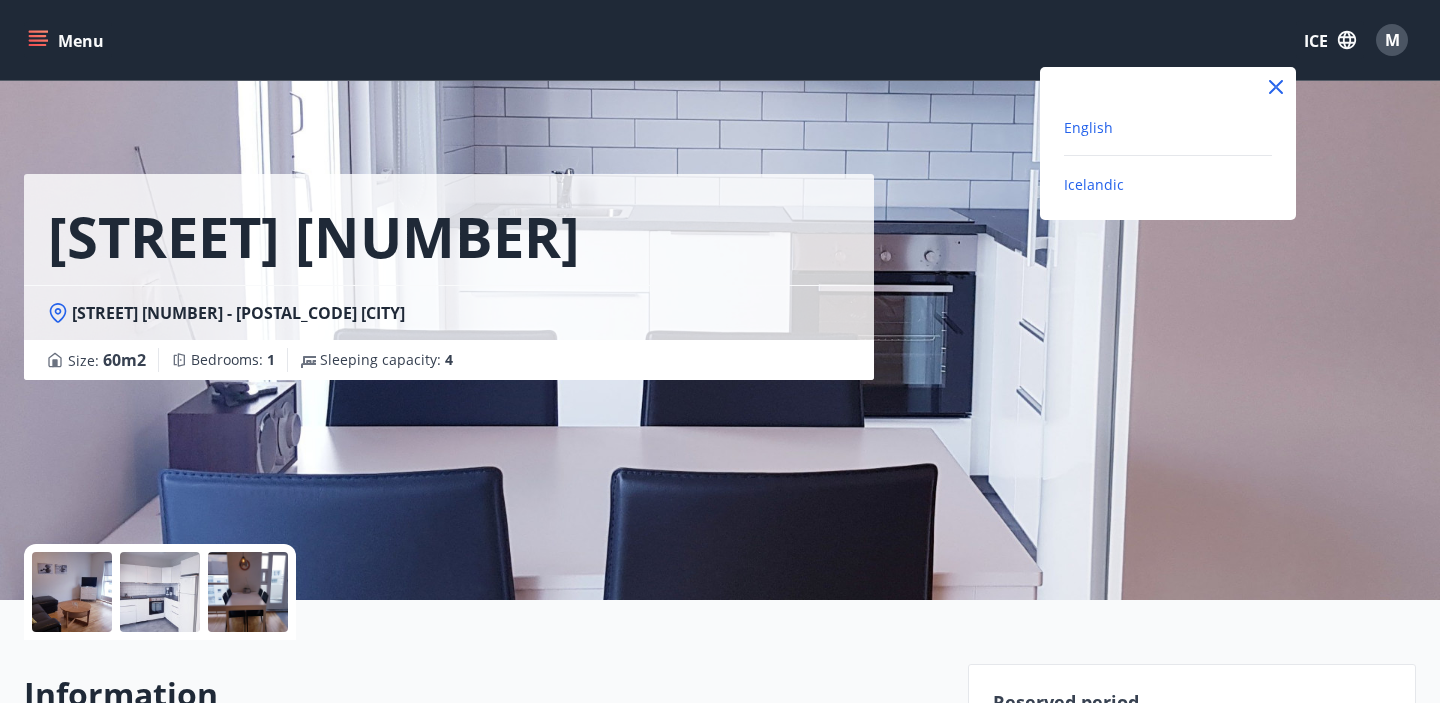 click on "English" at bounding box center [1088, 127] 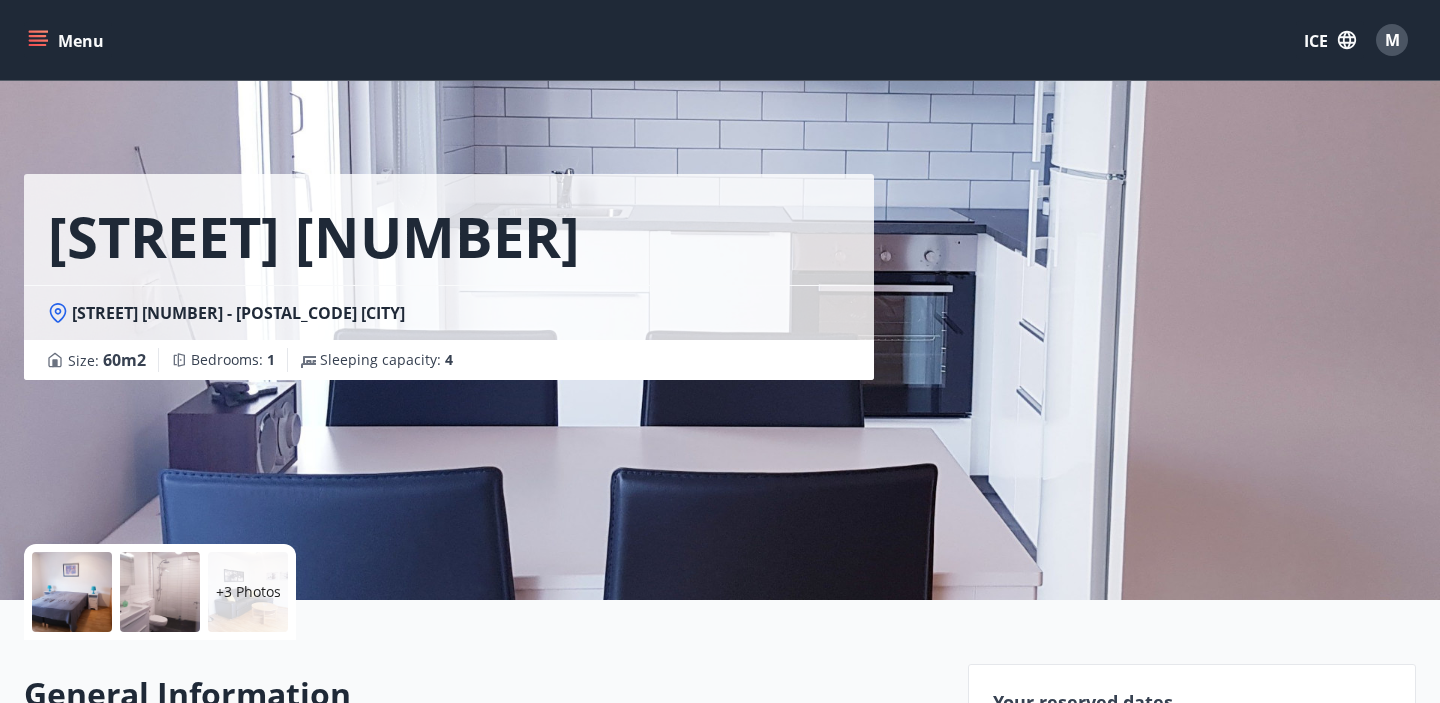 click on "M" at bounding box center (1392, 40) 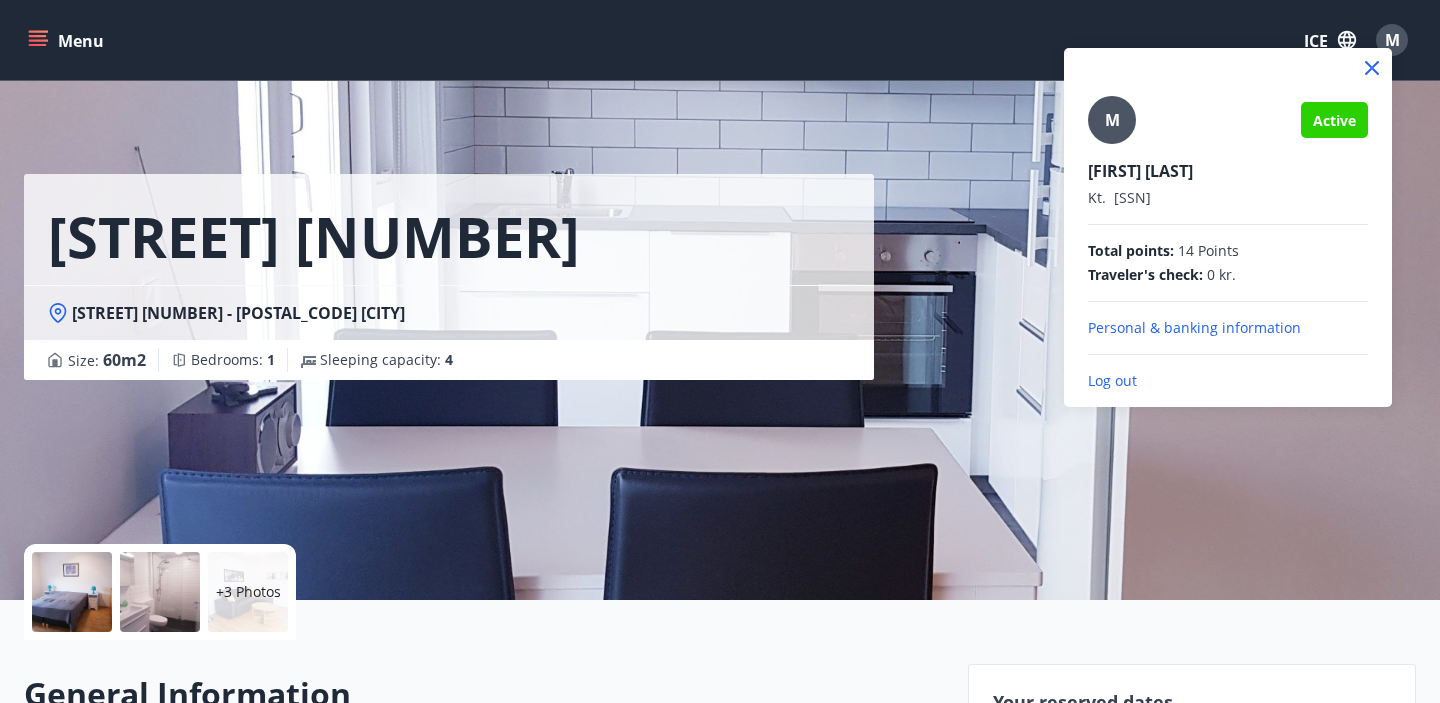 click on "M" at bounding box center (1112, 120) 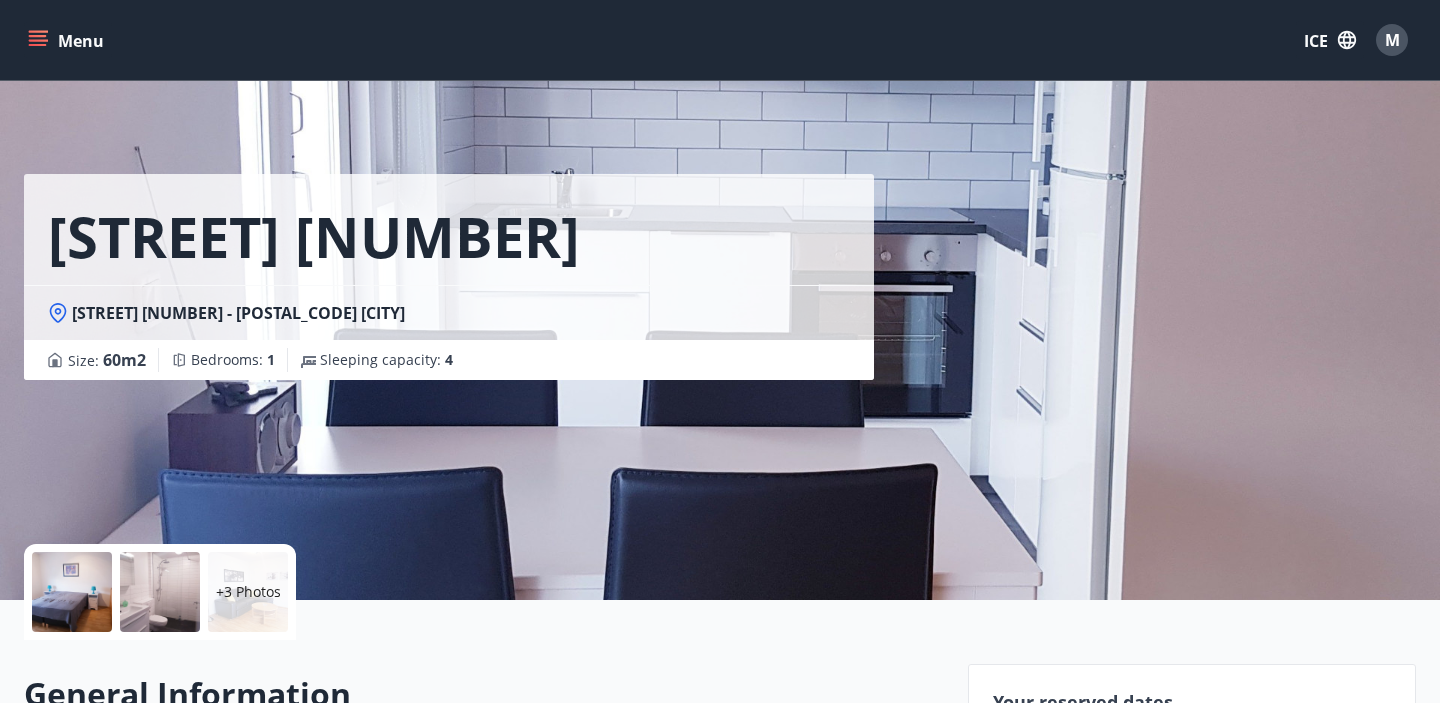 click on "M" at bounding box center (1392, 40) 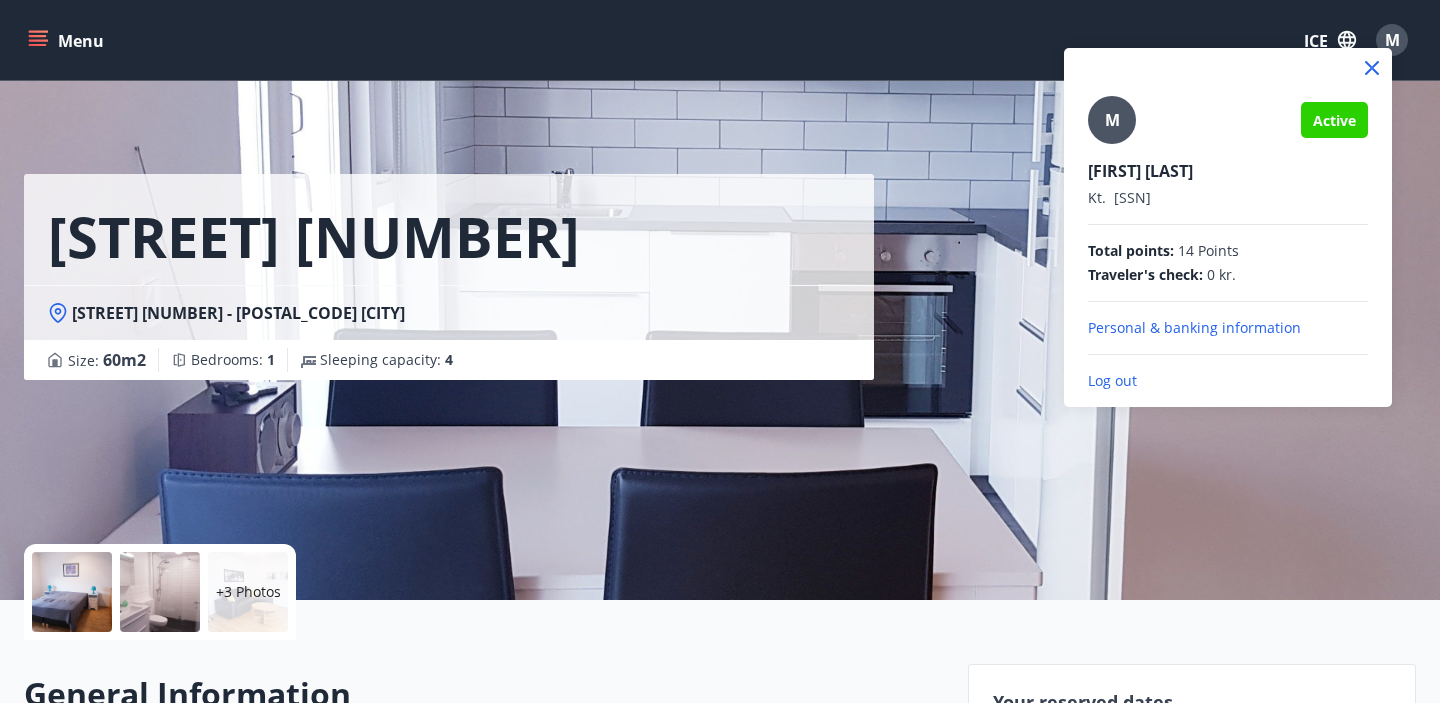 click at bounding box center (720, 351) 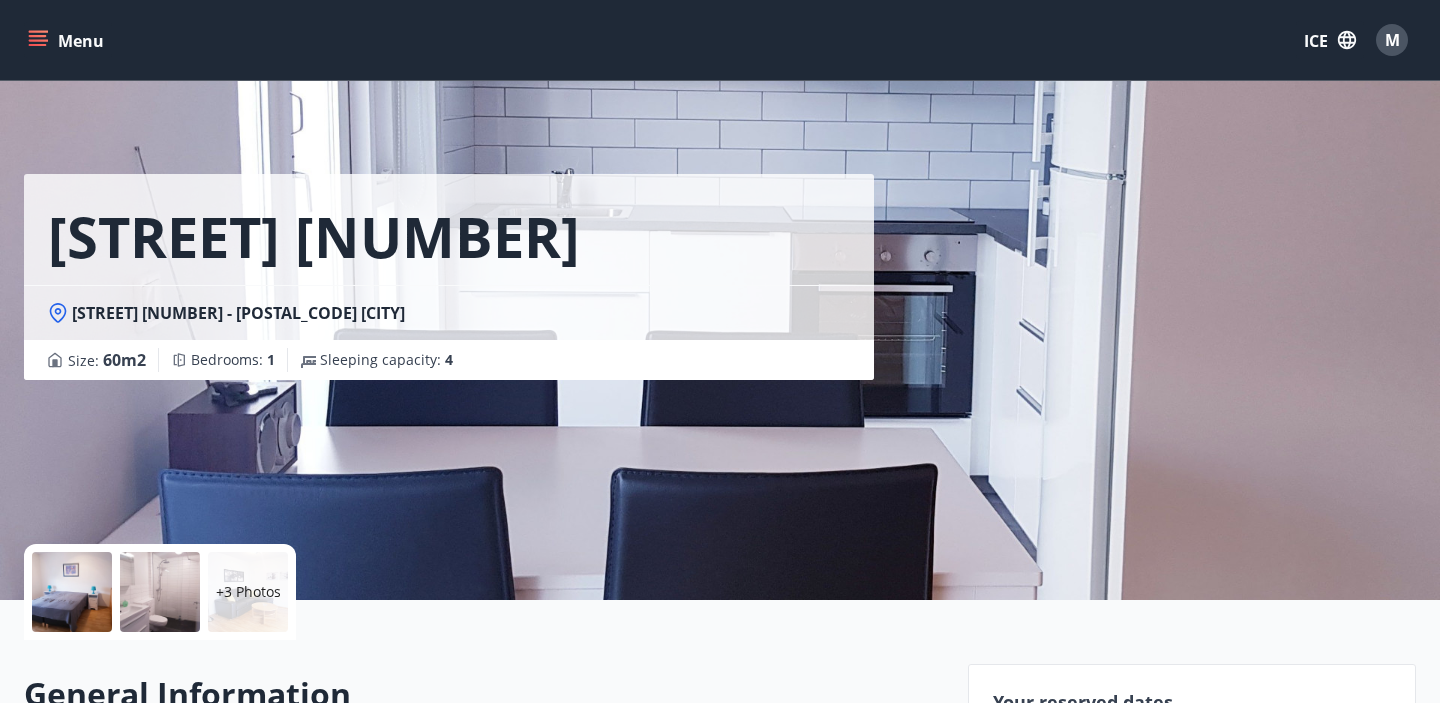 click 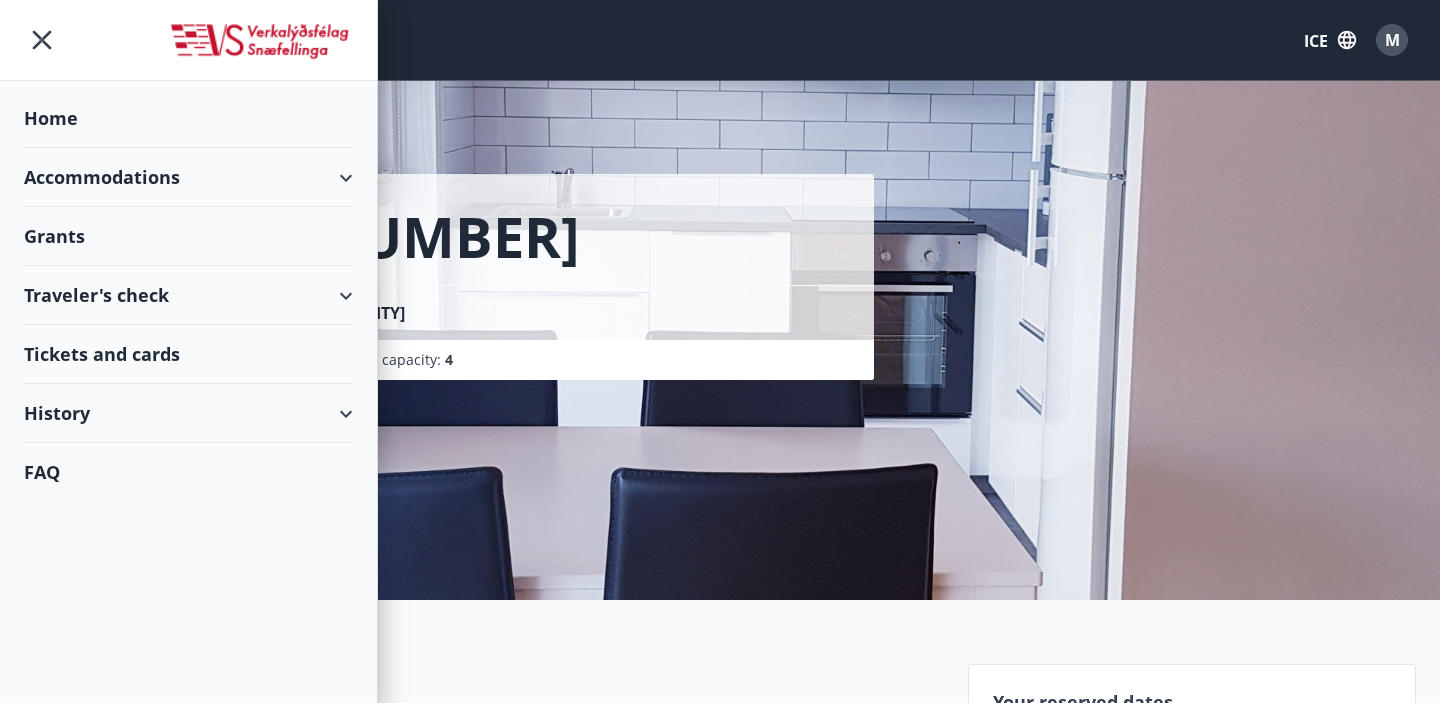 click on "Accommodations" at bounding box center (188, 177) 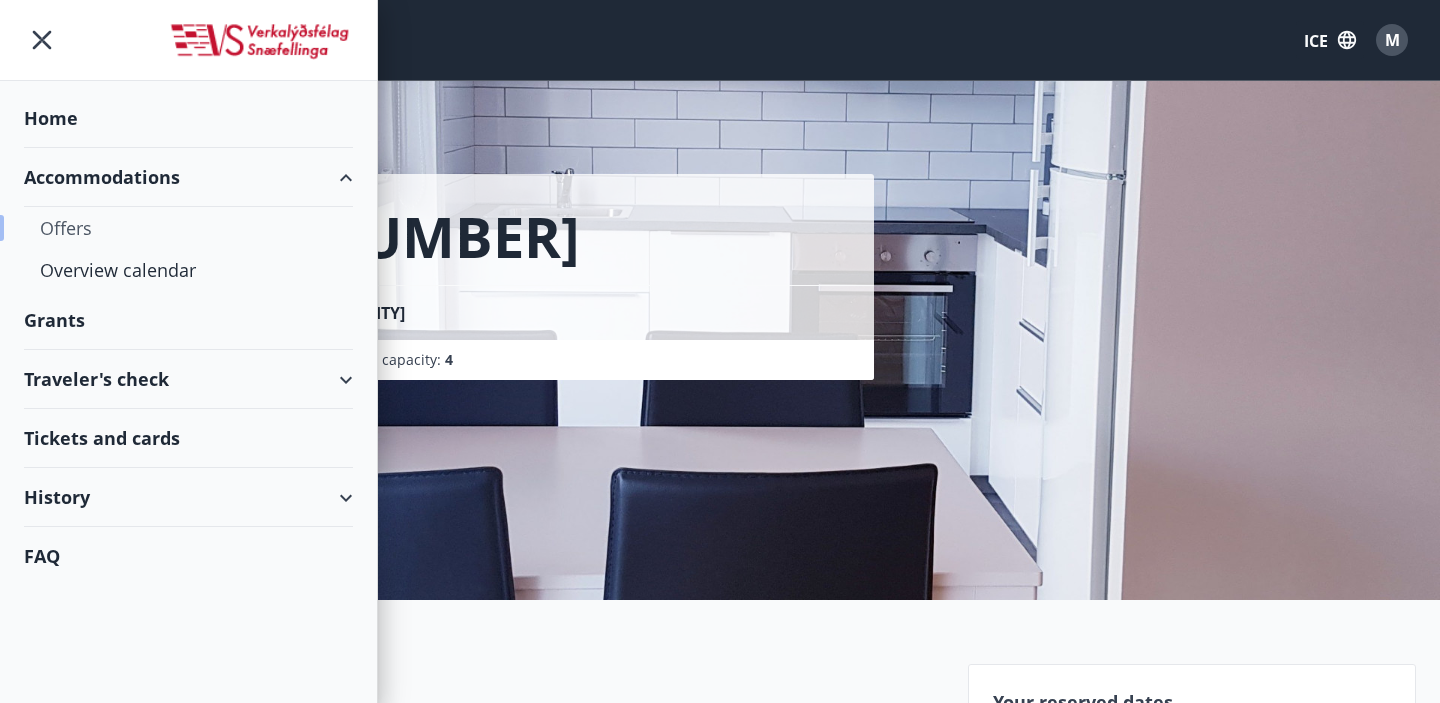click on "Offers" at bounding box center [188, 228] 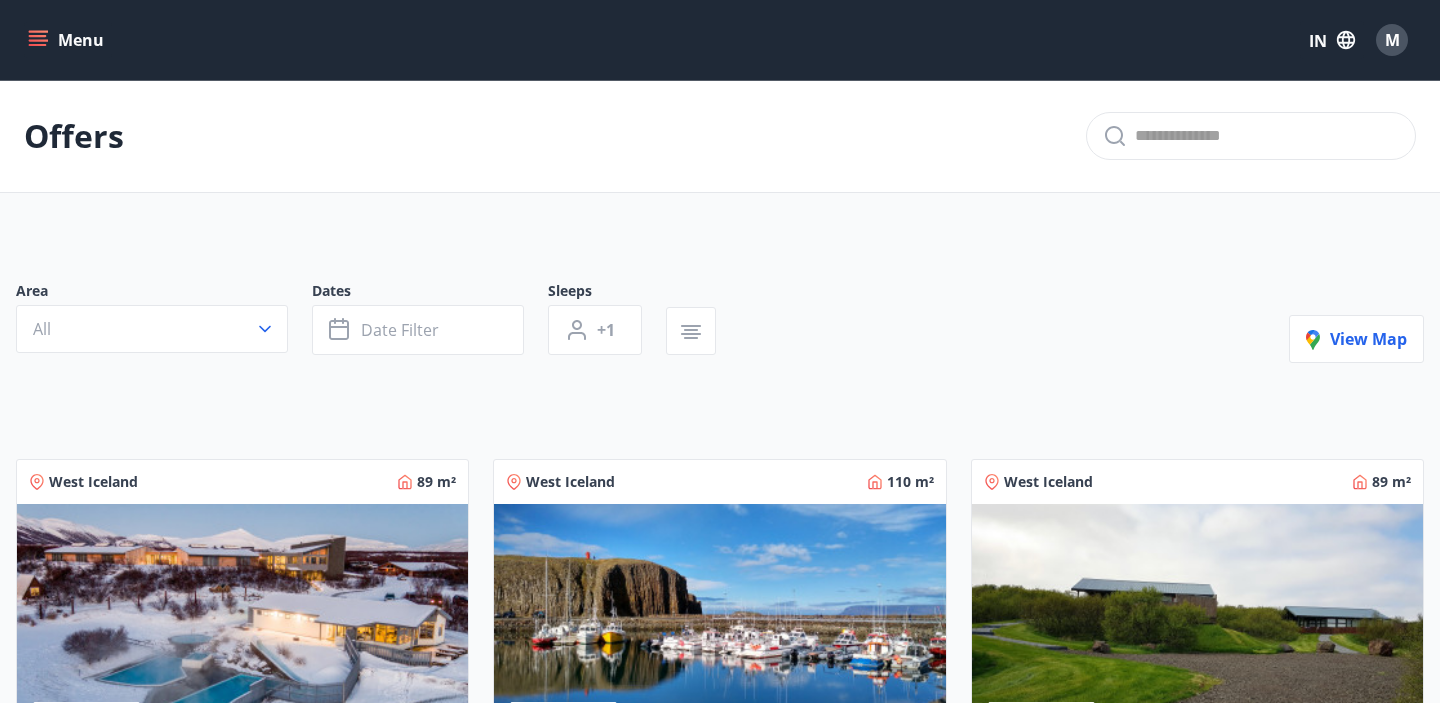 click on "M" at bounding box center (1392, 40) 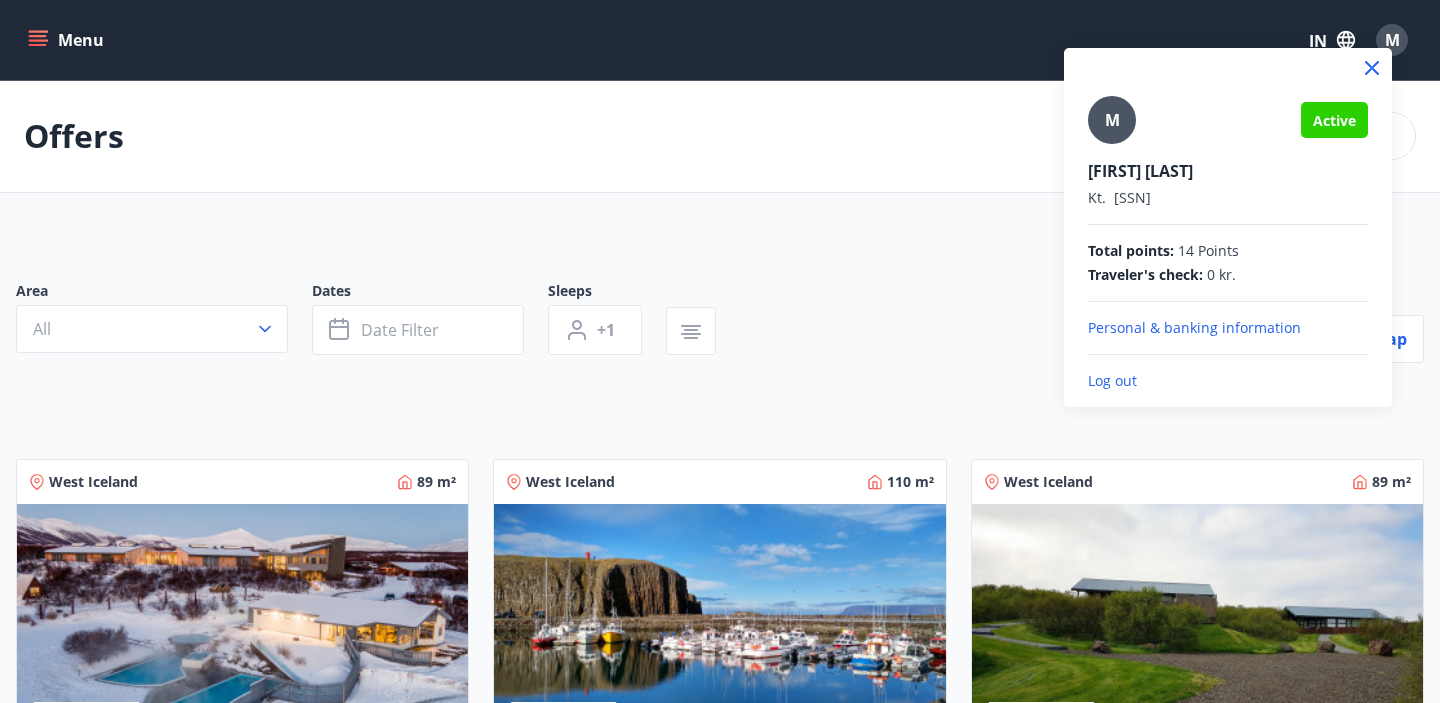 click on "[FIRST] [LAST] Kt. [SSN]" at bounding box center (1228, 184) 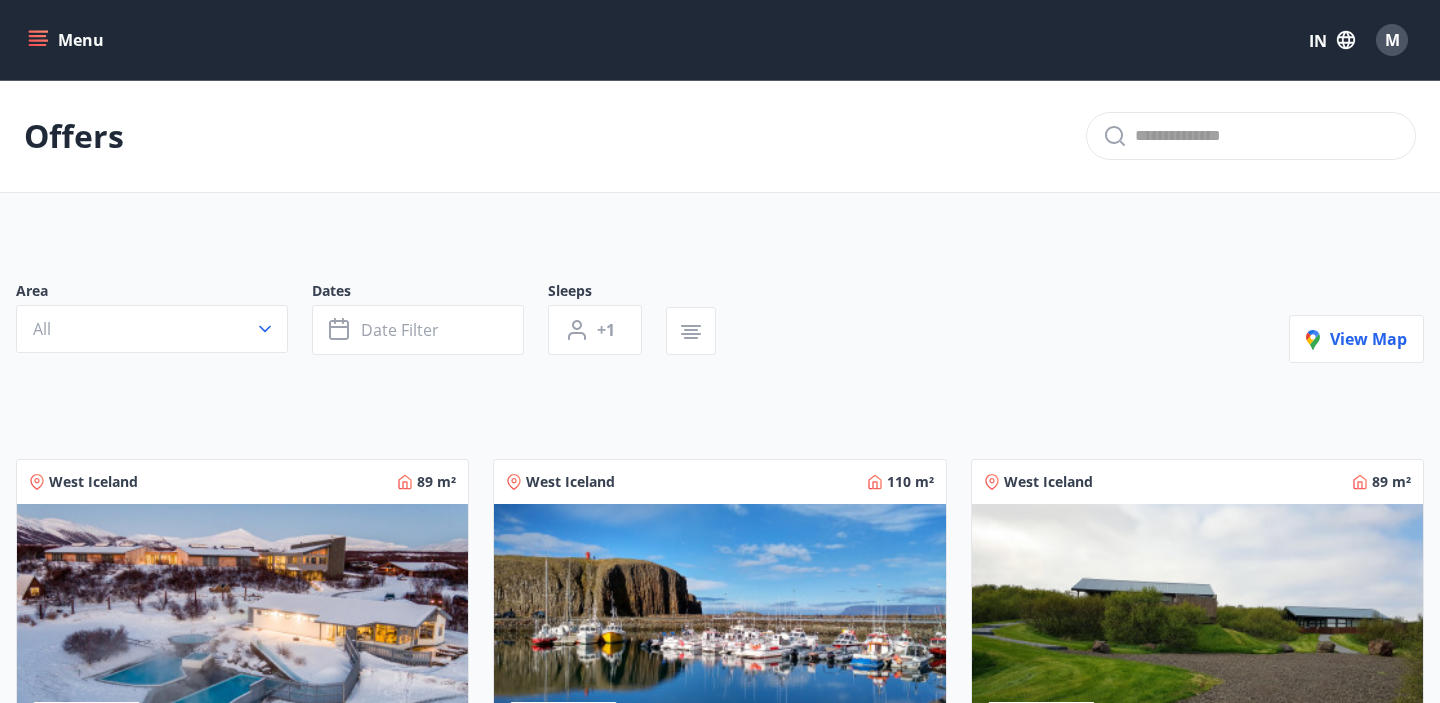 click 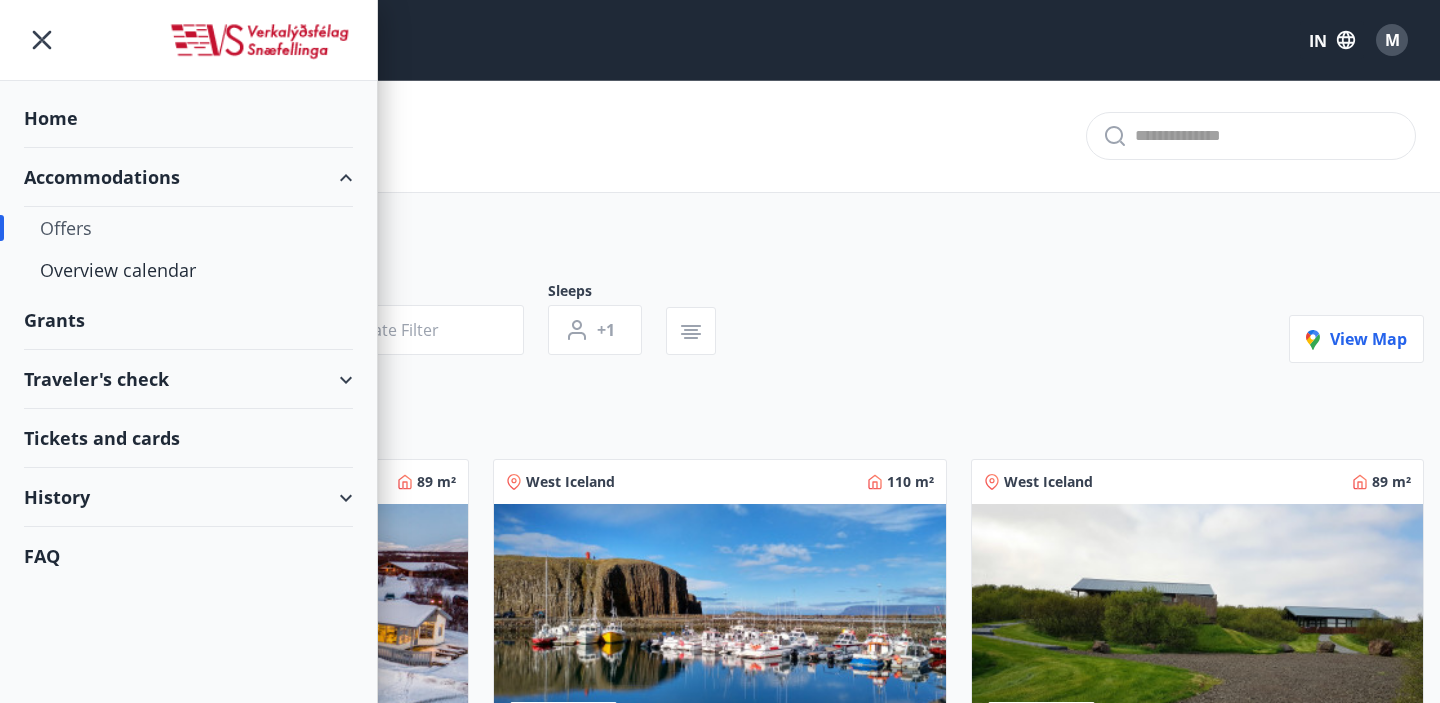 click on "Home" at bounding box center (51, 118) 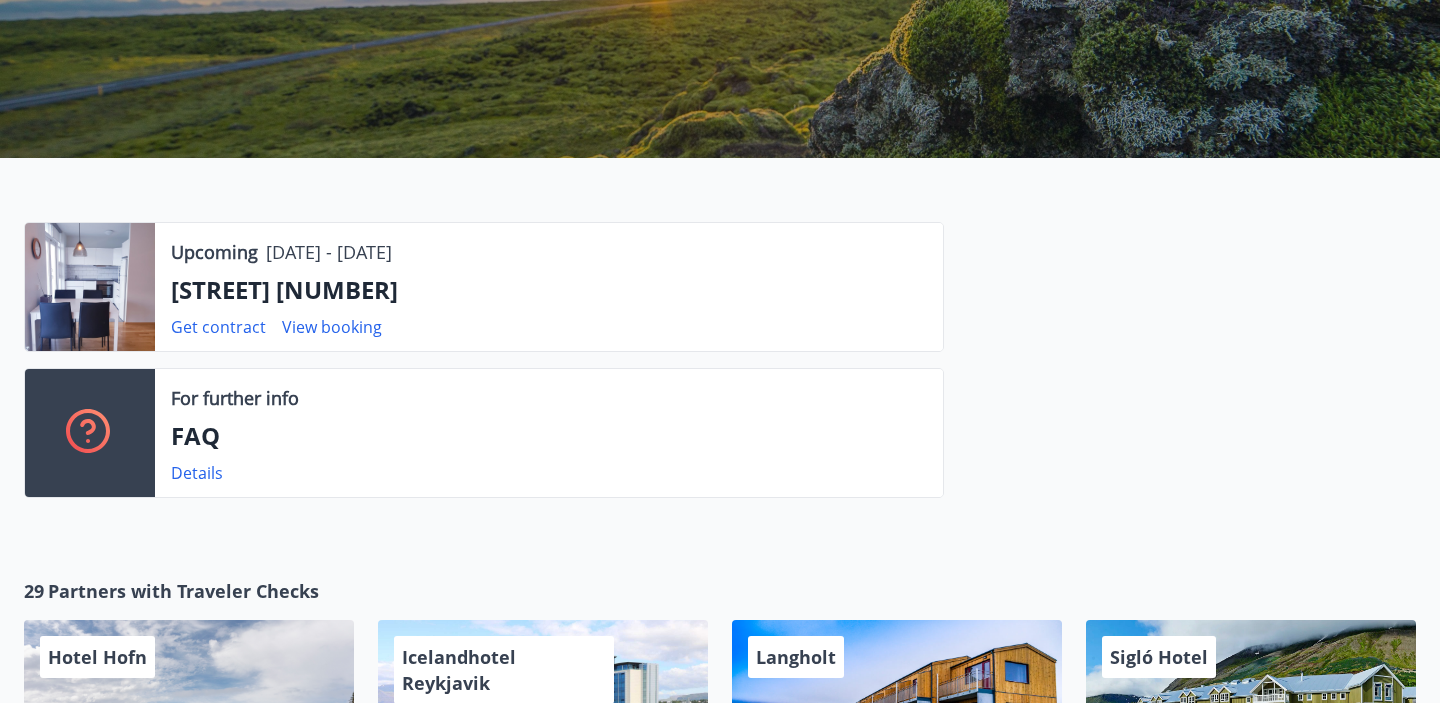 scroll, scrollTop: 217, scrollLeft: 0, axis: vertical 